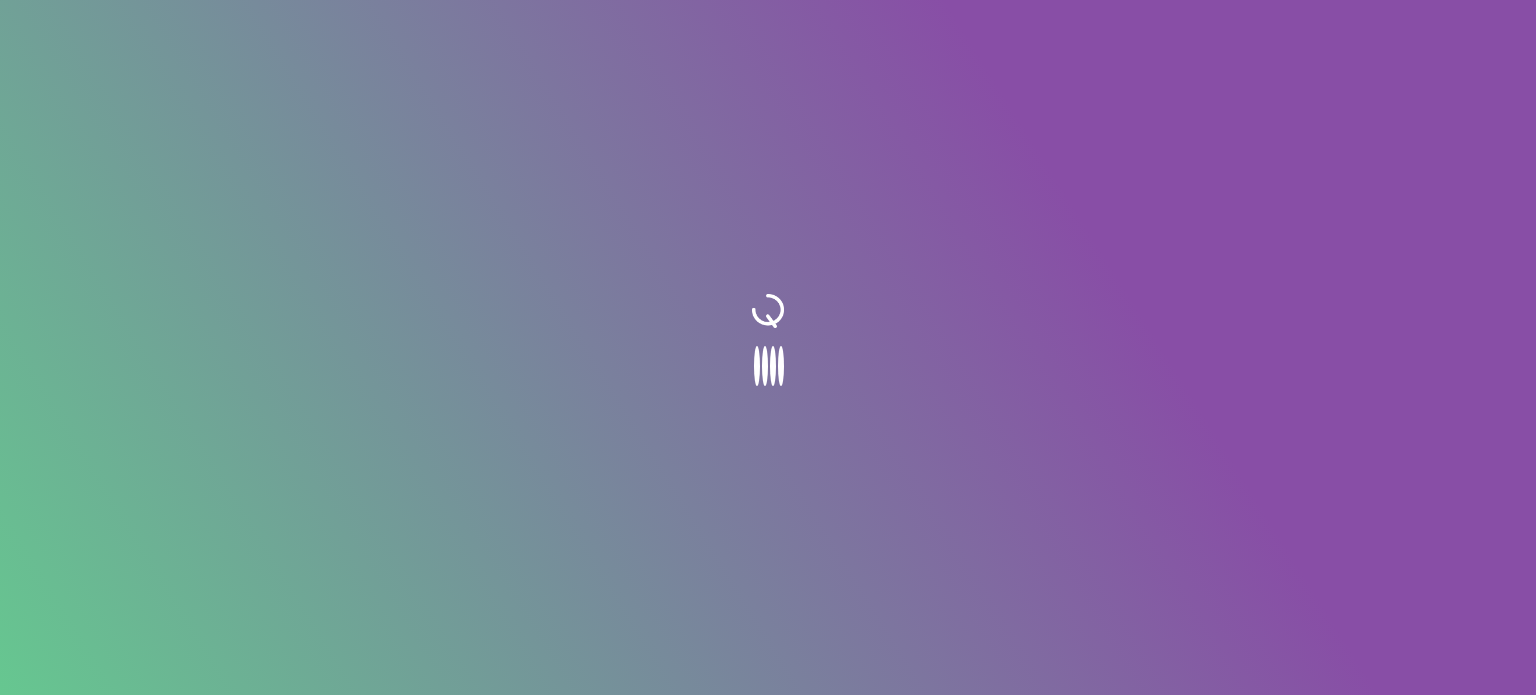 scroll, scrollTop: 0, scrollLeft: 0, axis: both 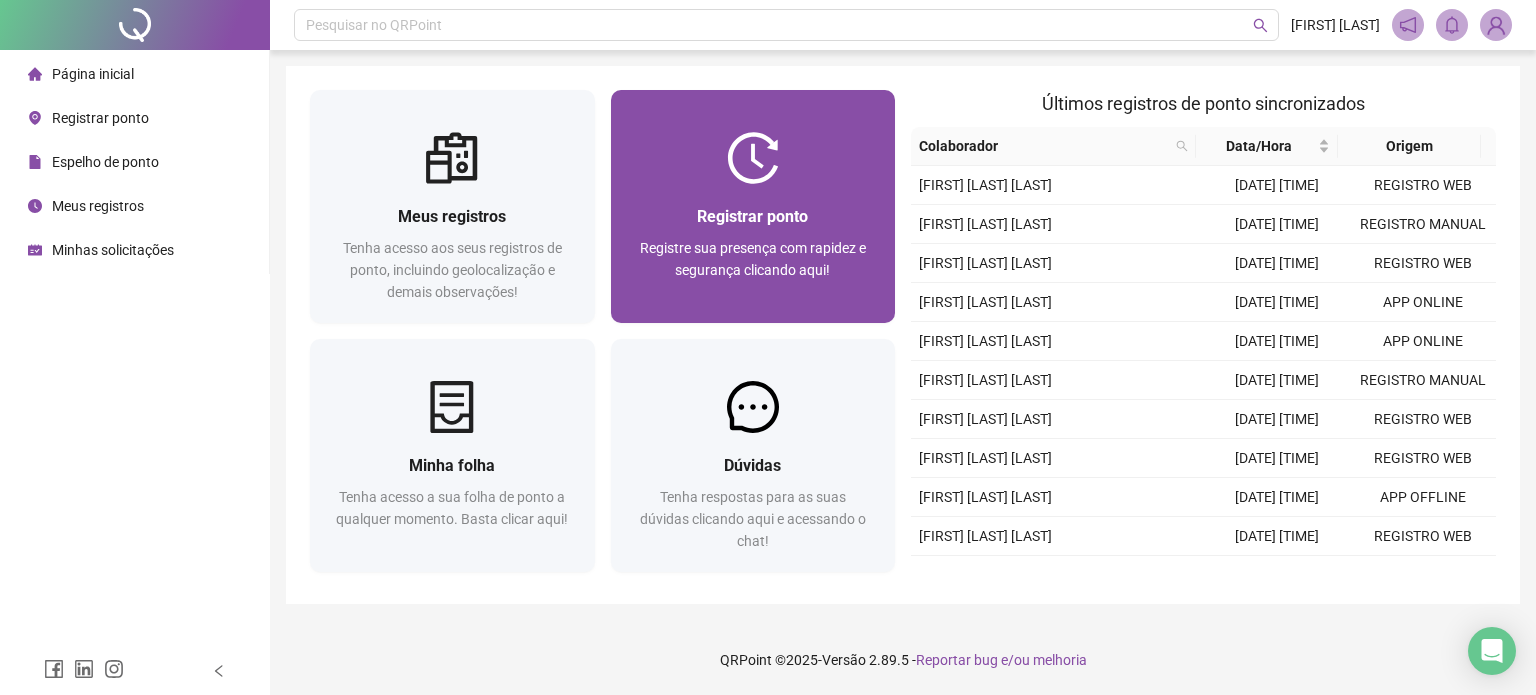 click on "Registrar ponto Registre sua presença com rapidez e segurança clicando aqui!" at bounding box center (753, 253) 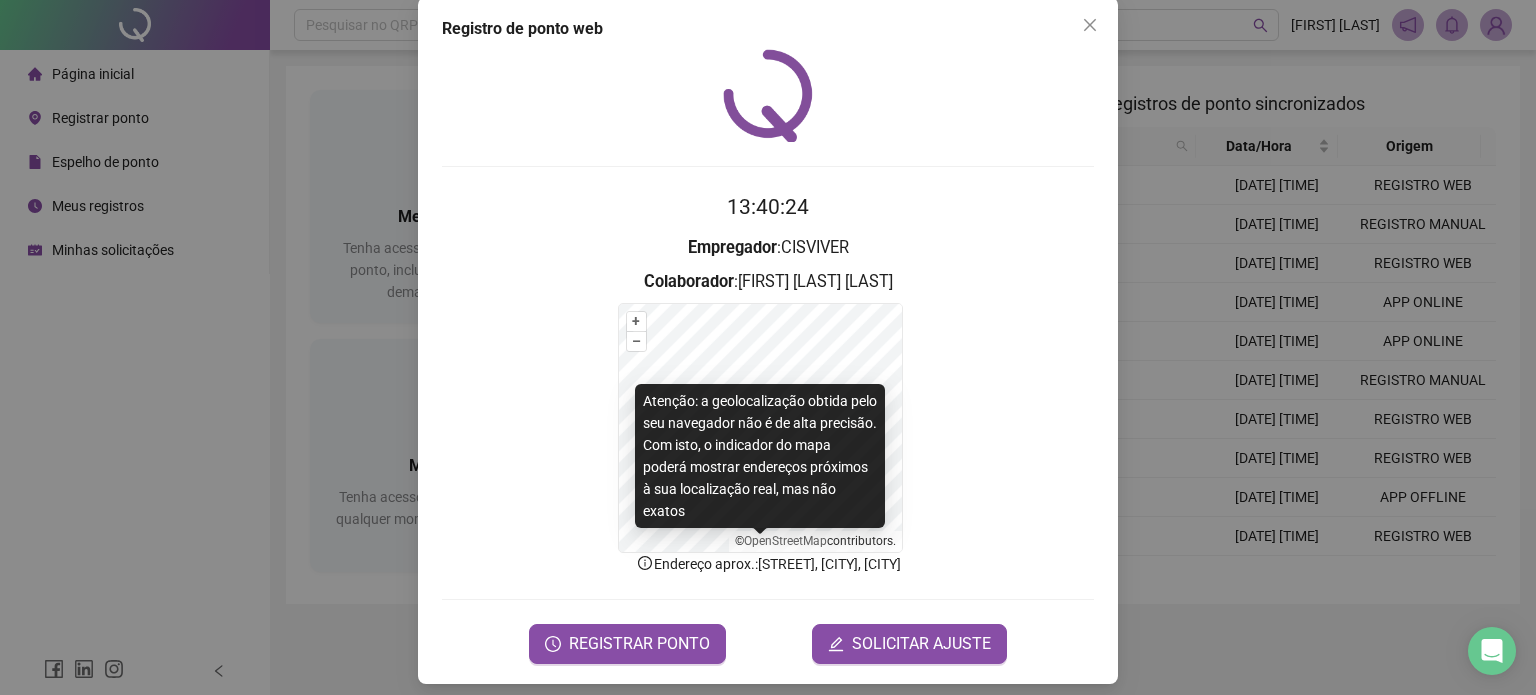 scroll, scrollTop: 35, scrollLeft: 0, axis: vertical 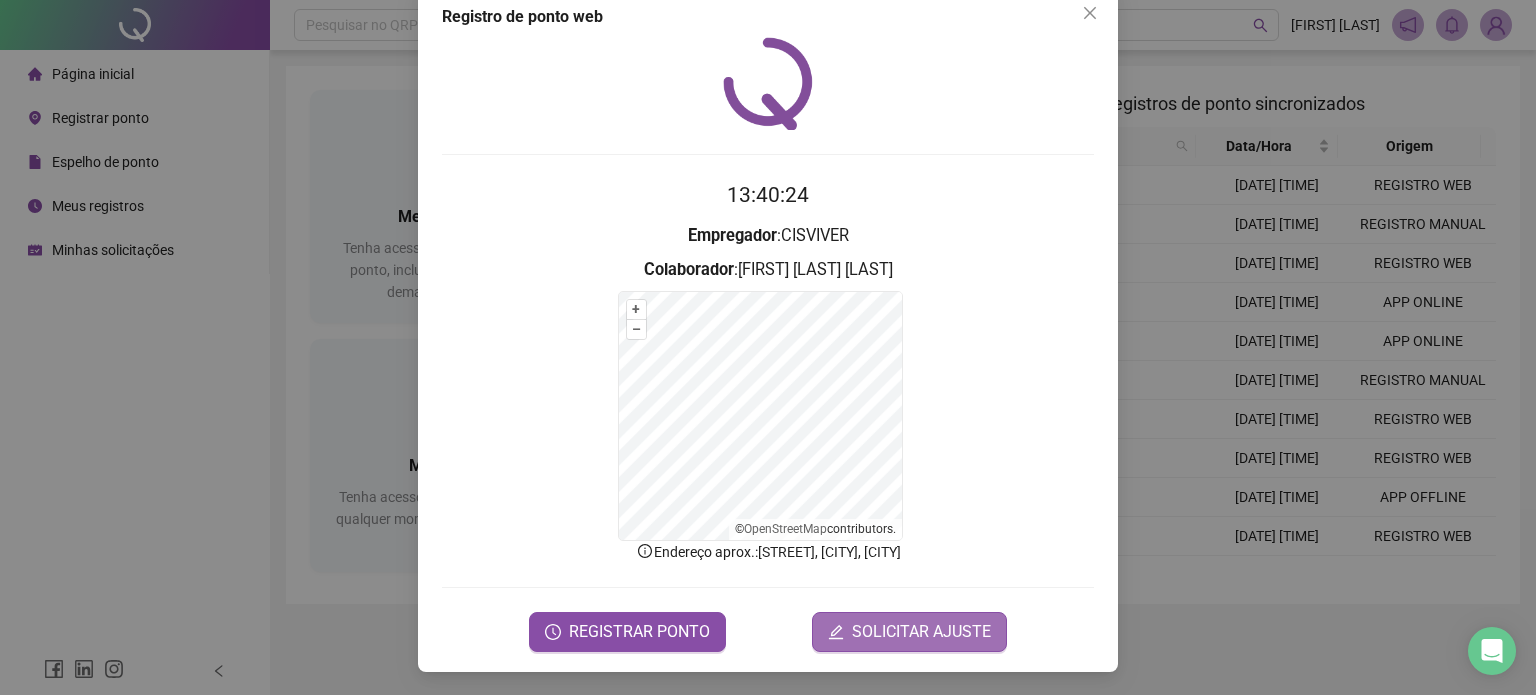 click on "SOLICITAR AJUSTE" at bounding box center (921, 632) 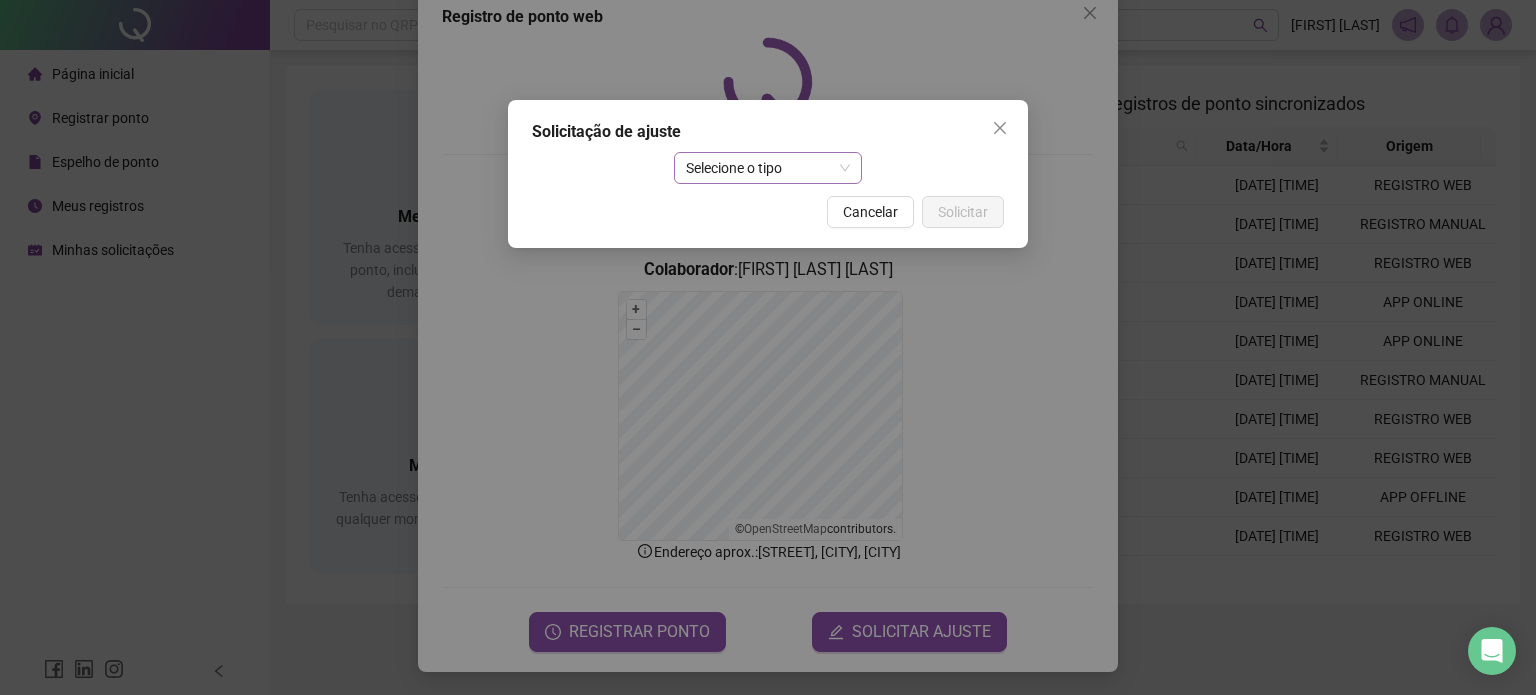 click on "Selecione o tipo" at bounding box center [768, 168] 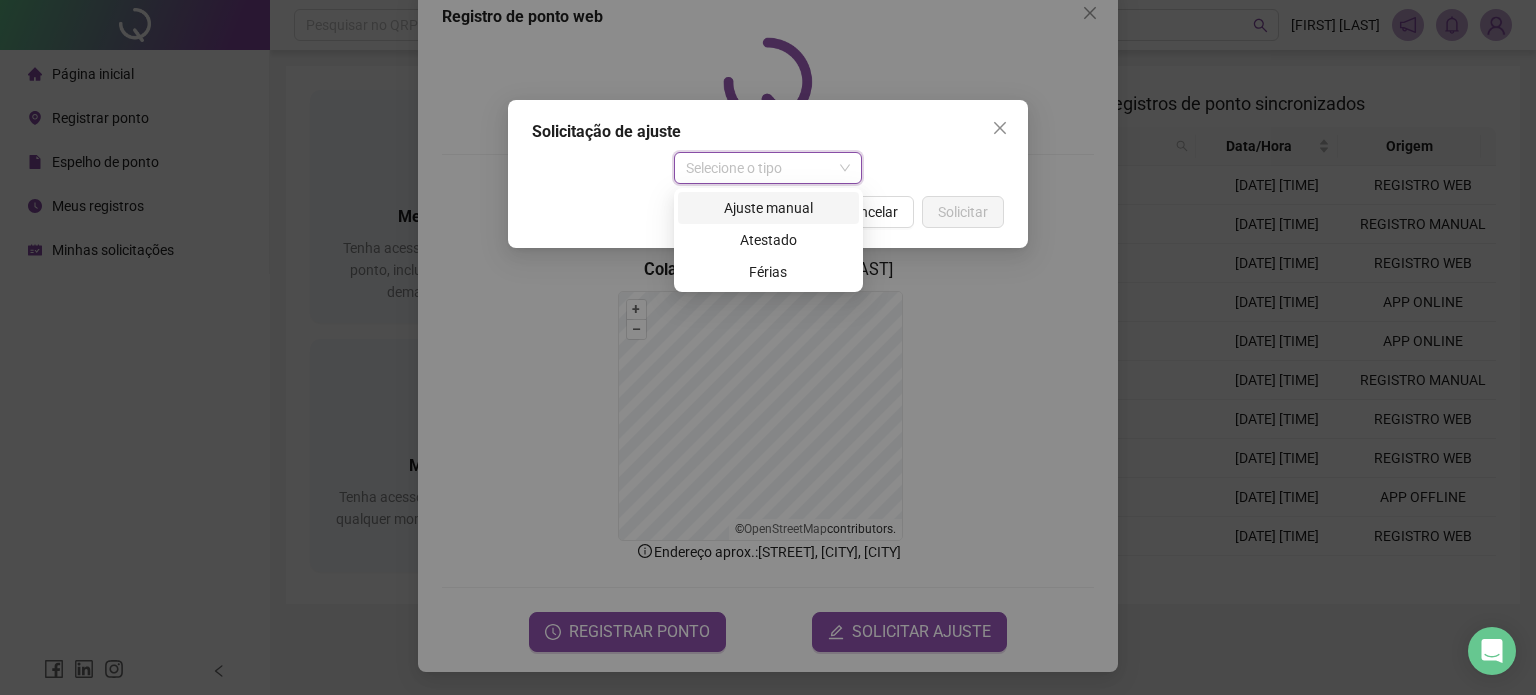 click on "Ajuste manual" at bounding box center (768, 208) 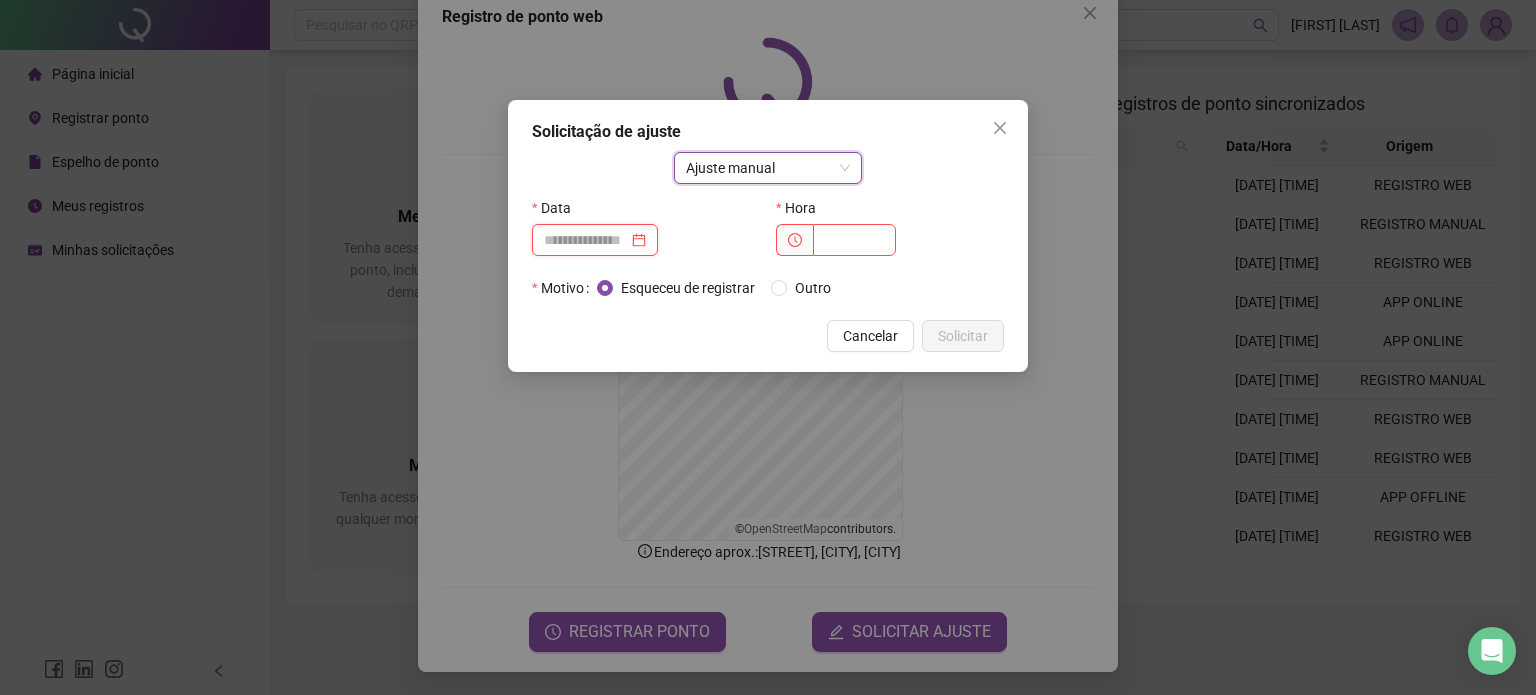 click at bounding box center [586, 240] 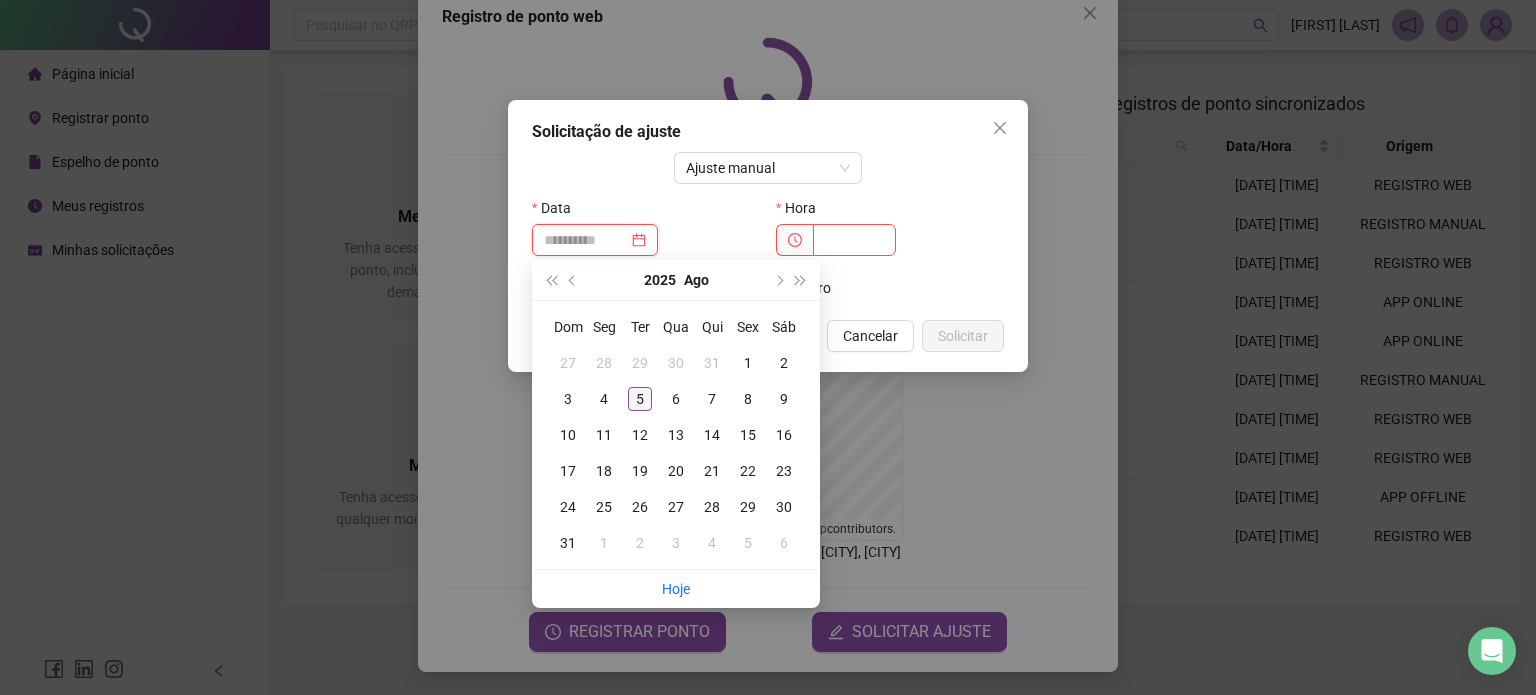 type on "**********" 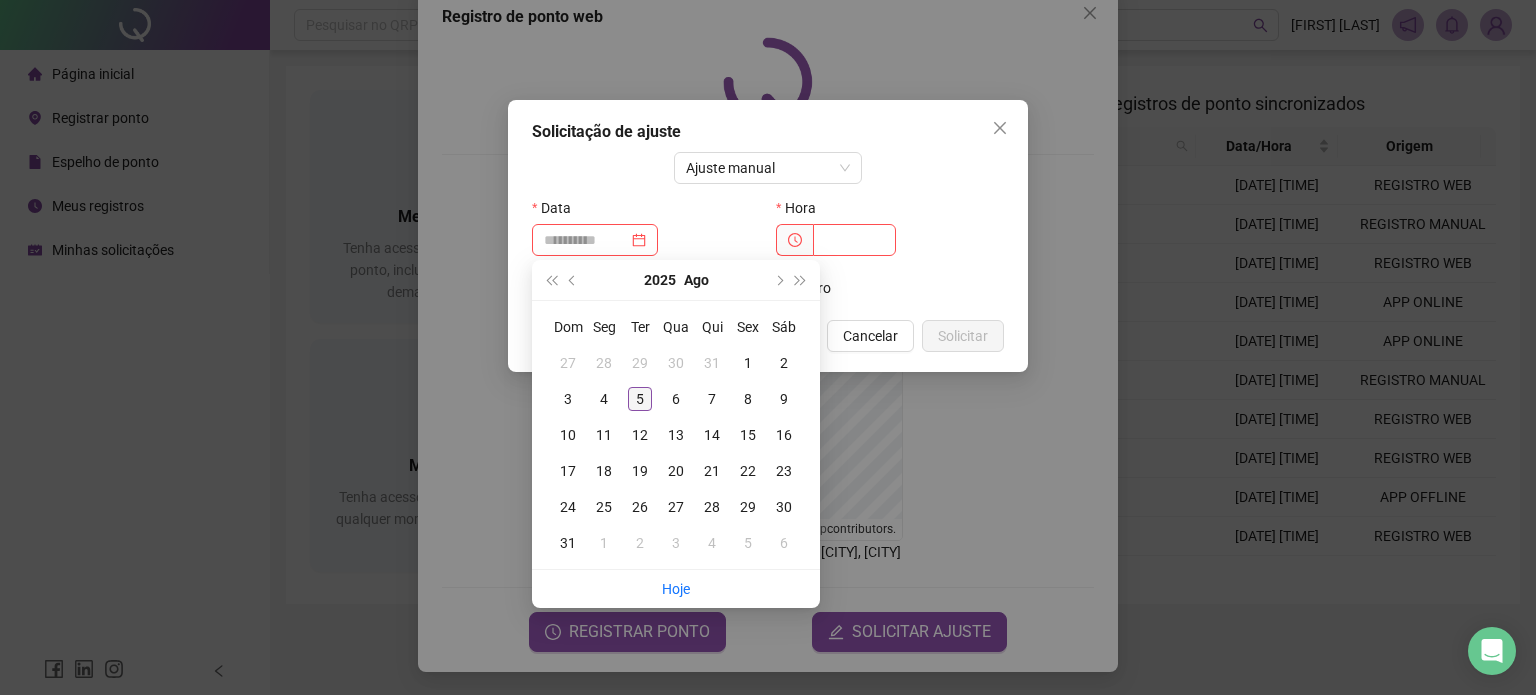 click on "5" at bounding box center (640, 399) 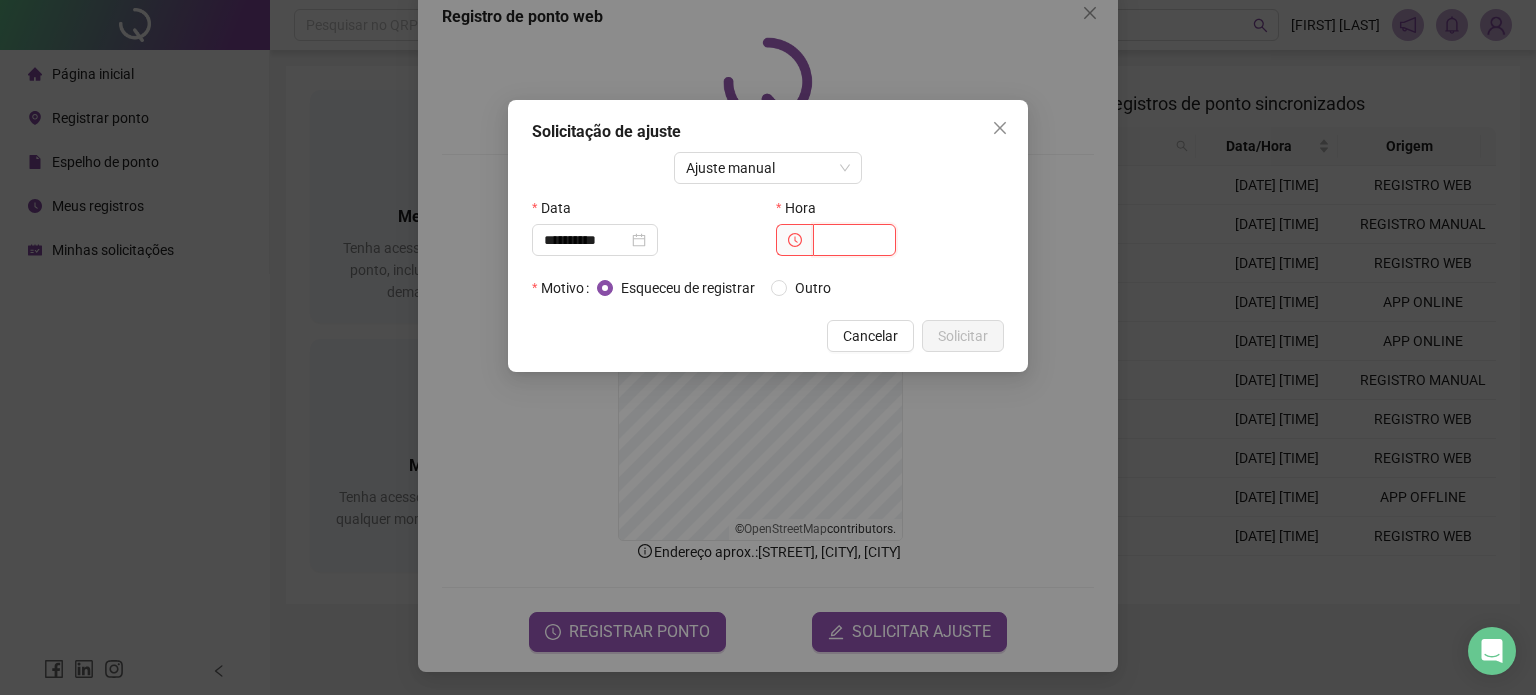 click at bounding box center [854, 240] 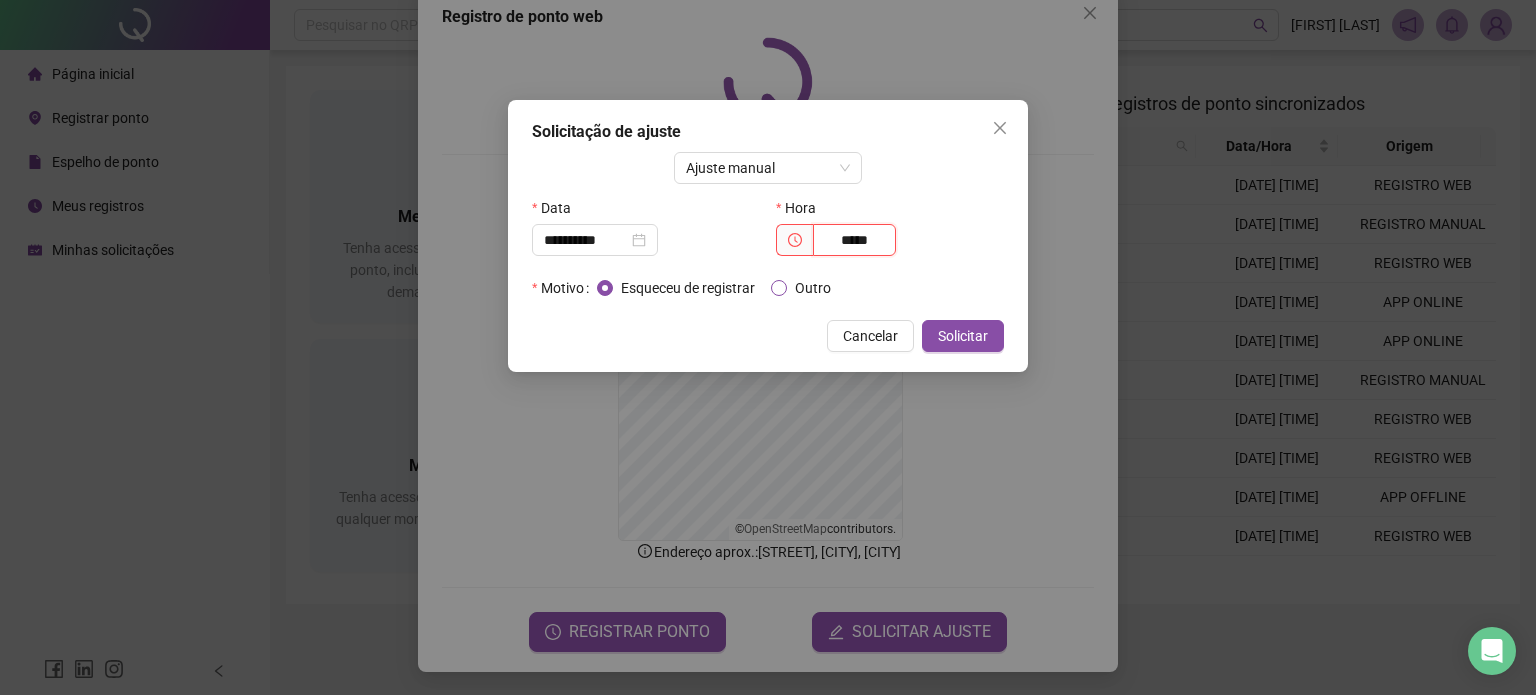 type on "*****" 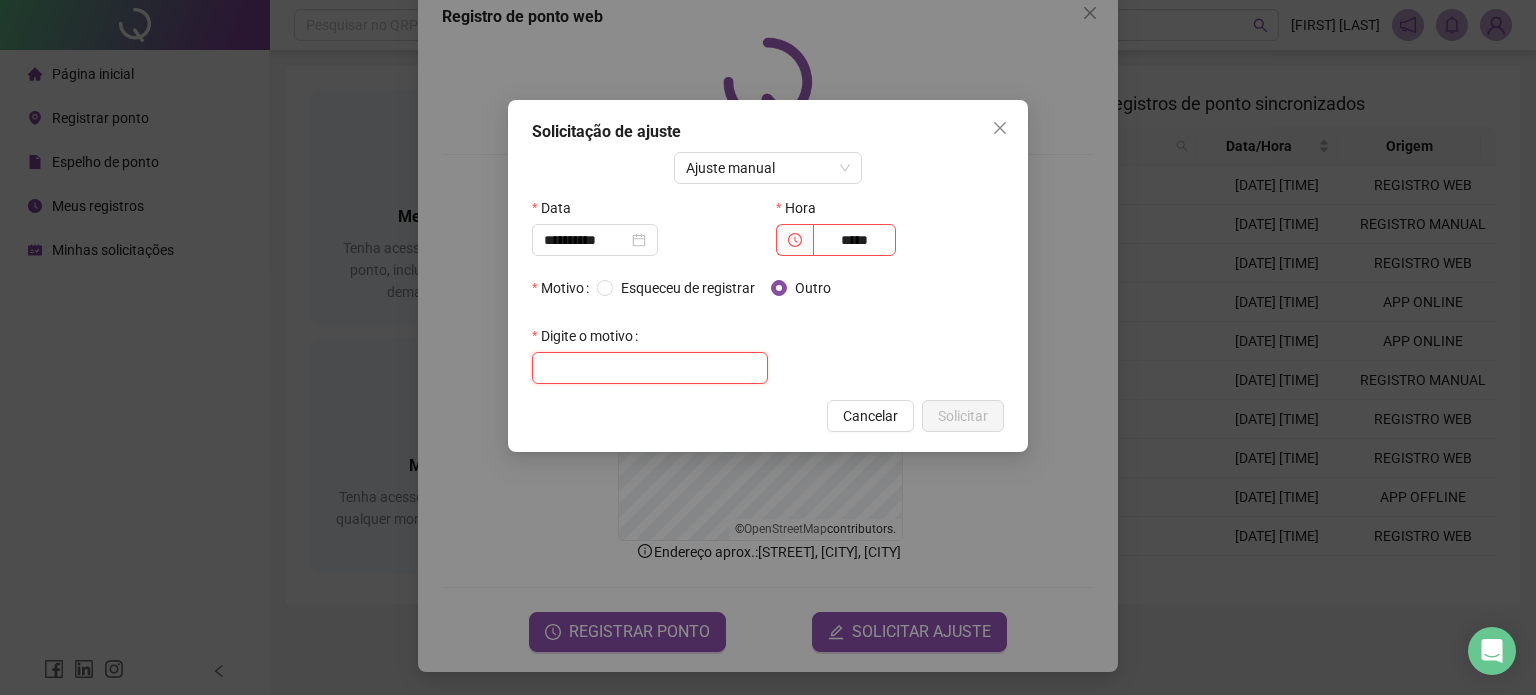 click at bounding box center (650, 368) 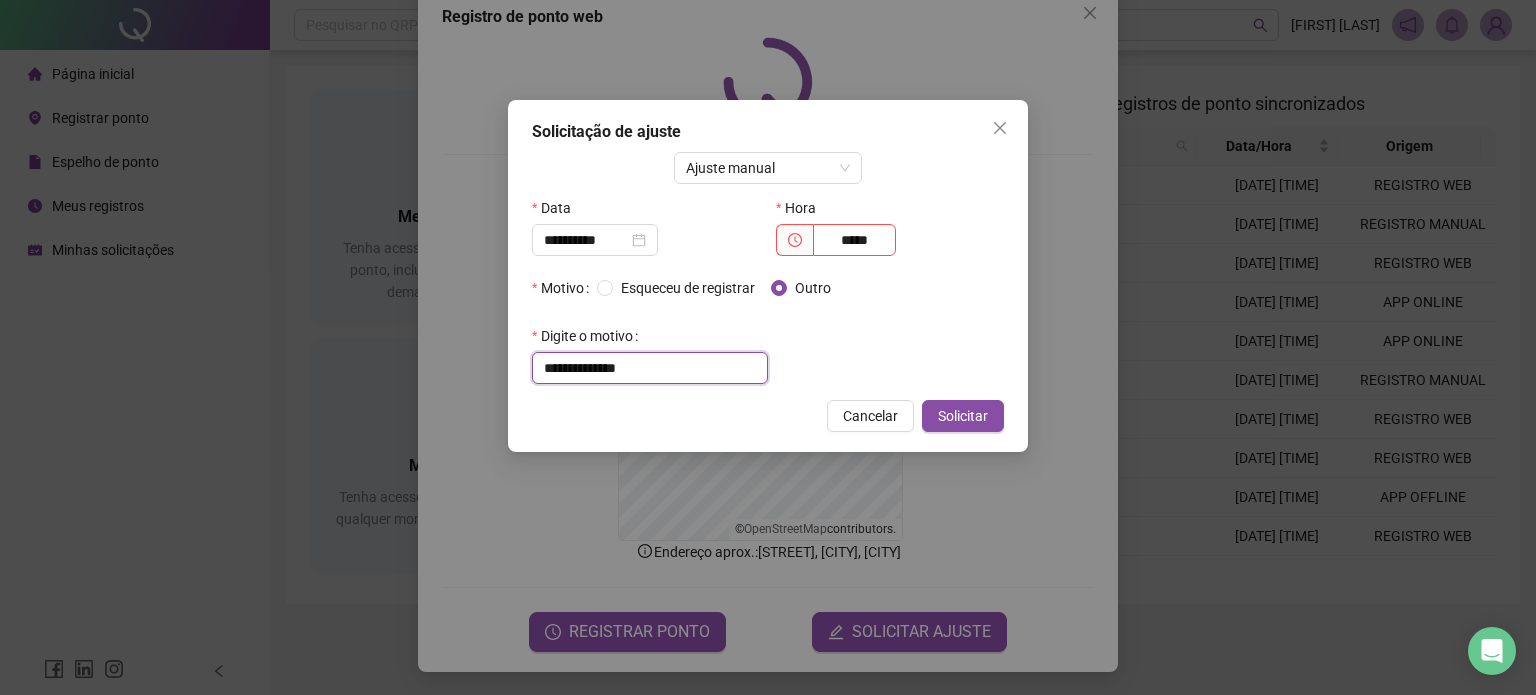 drag, startPoint x: 512, startPoint y: 367, endPoint x: 417, endPoint y: 359, distance: 95.33625 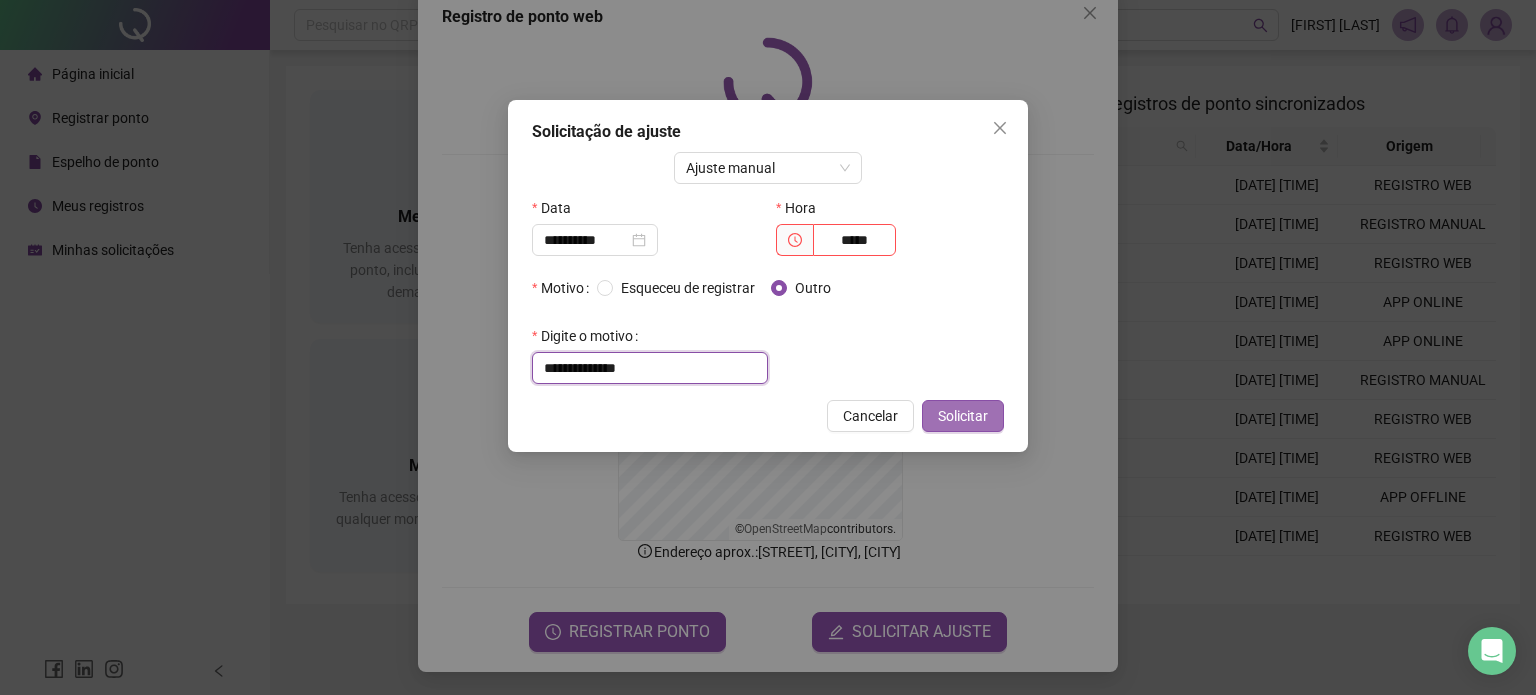 type on "**********" 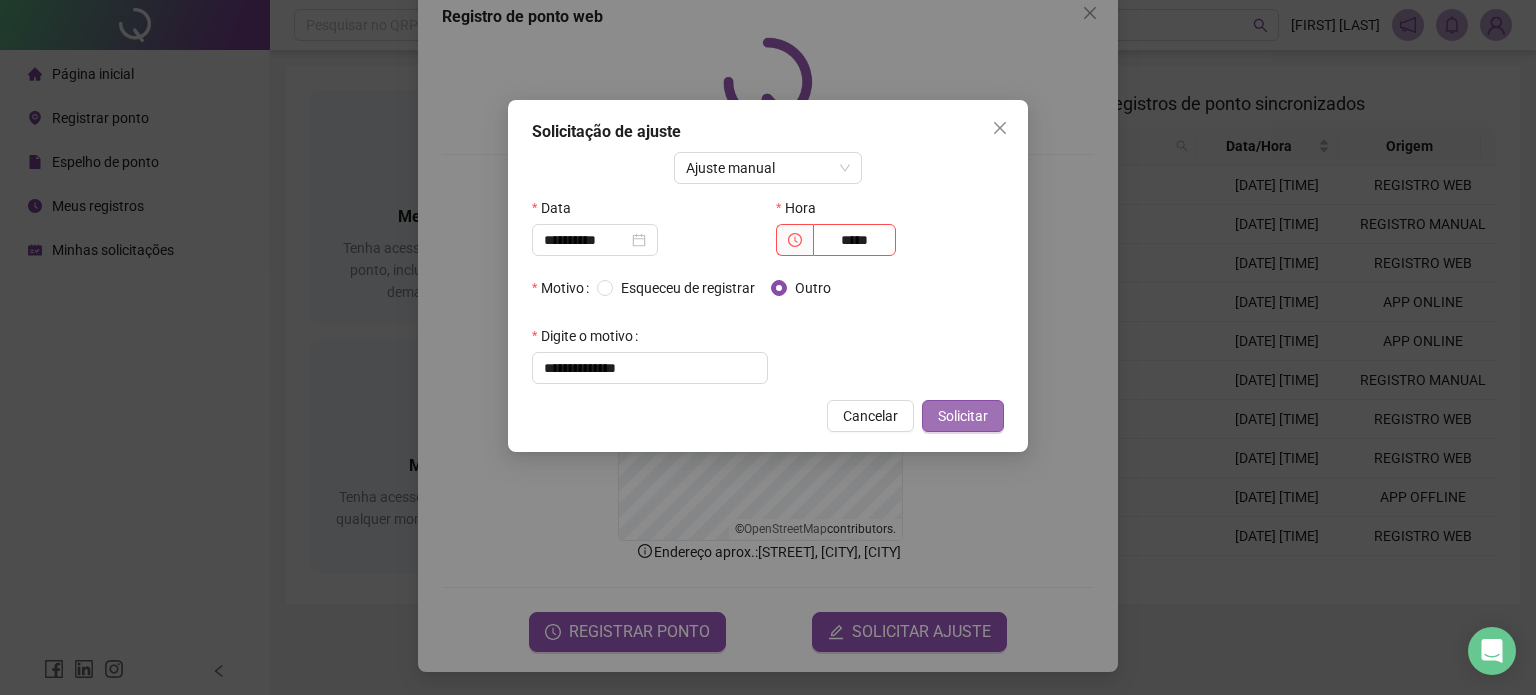 click on "Solicitar" at bounding box center [963, 416] 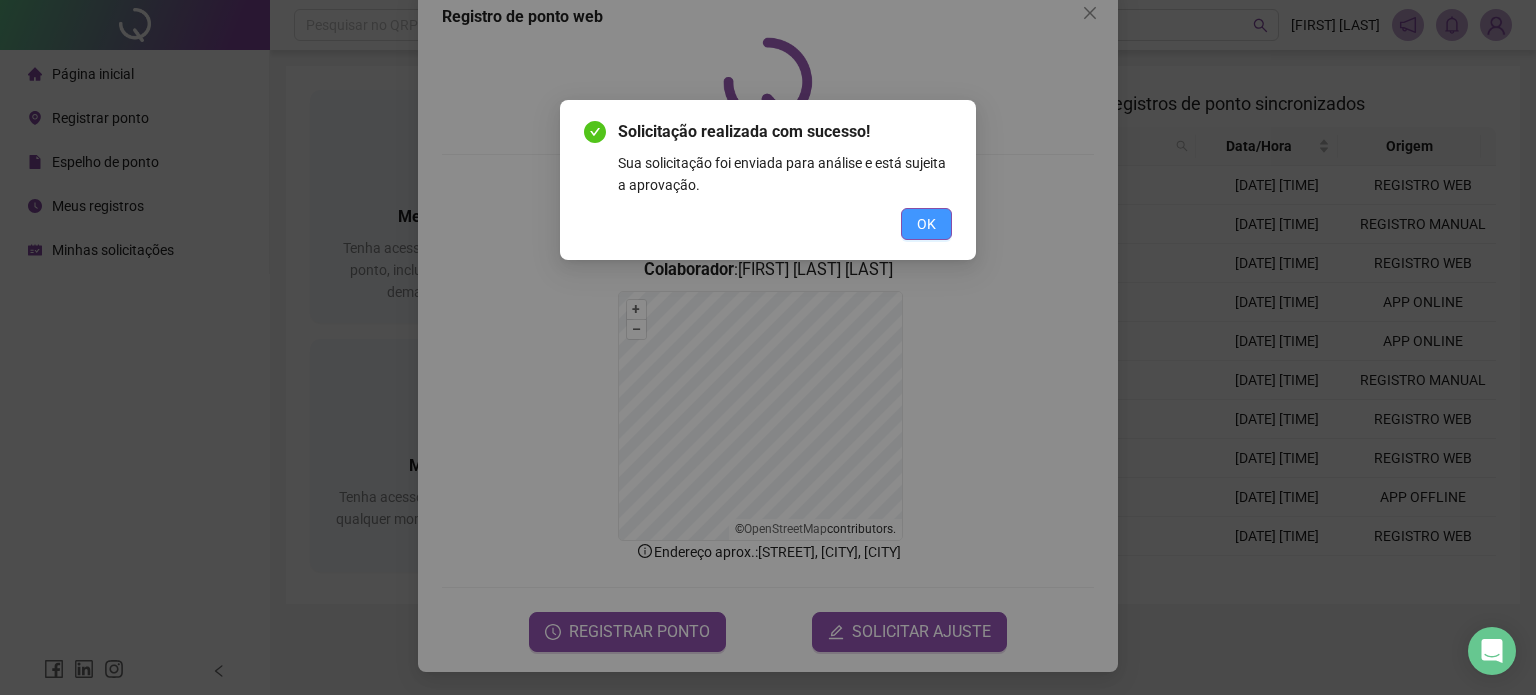 click on "OK" at bounding box center (926, 224) 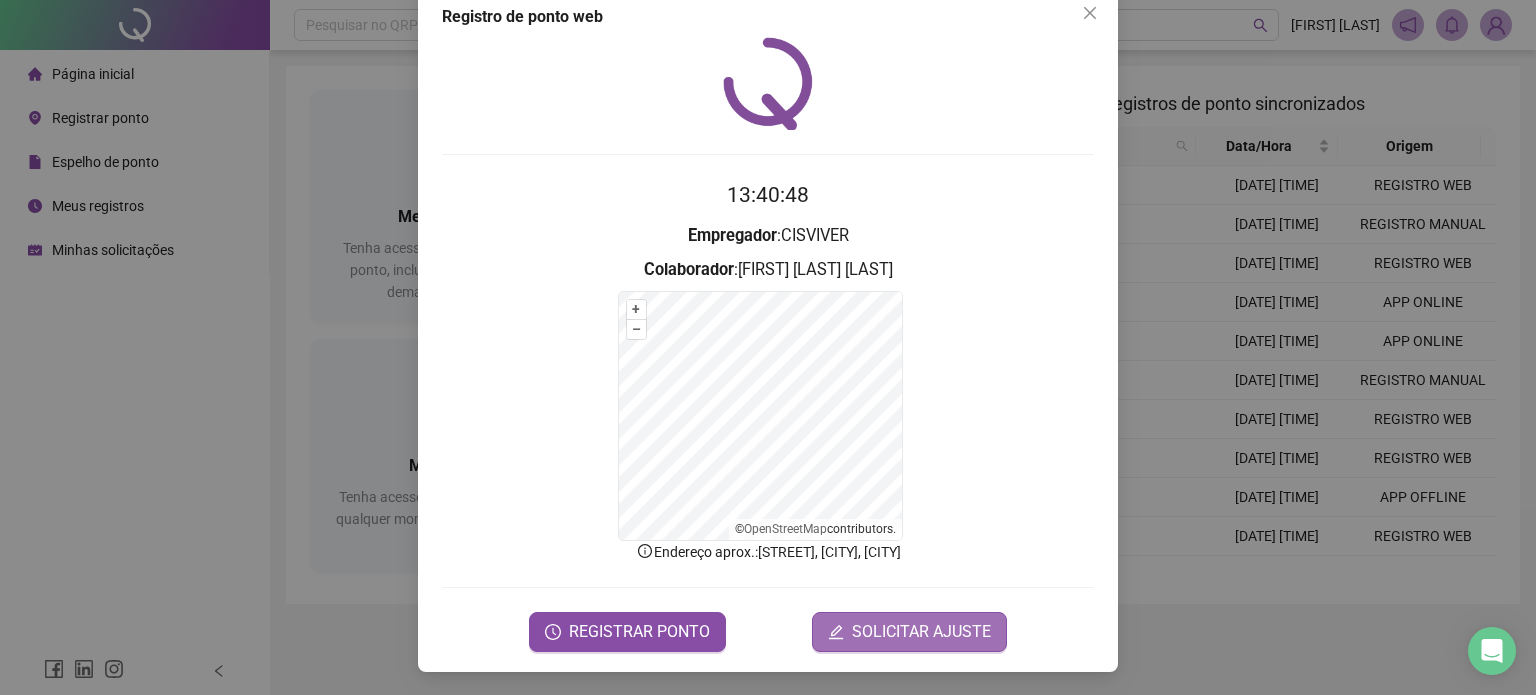 click on "SOLICITAR AJUSTE" at bounding box center [921, 632] 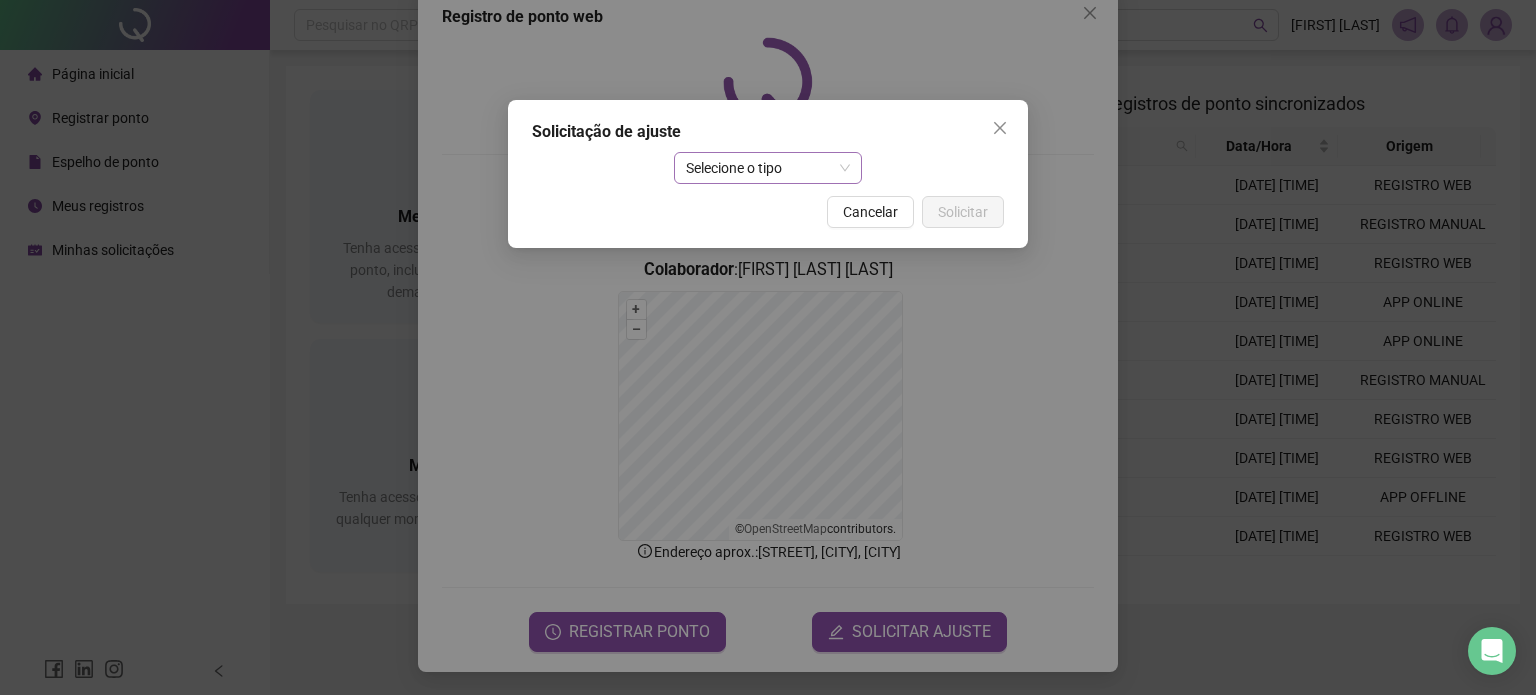 click on "Selecione o tipo" at bounding box center [768, 168] 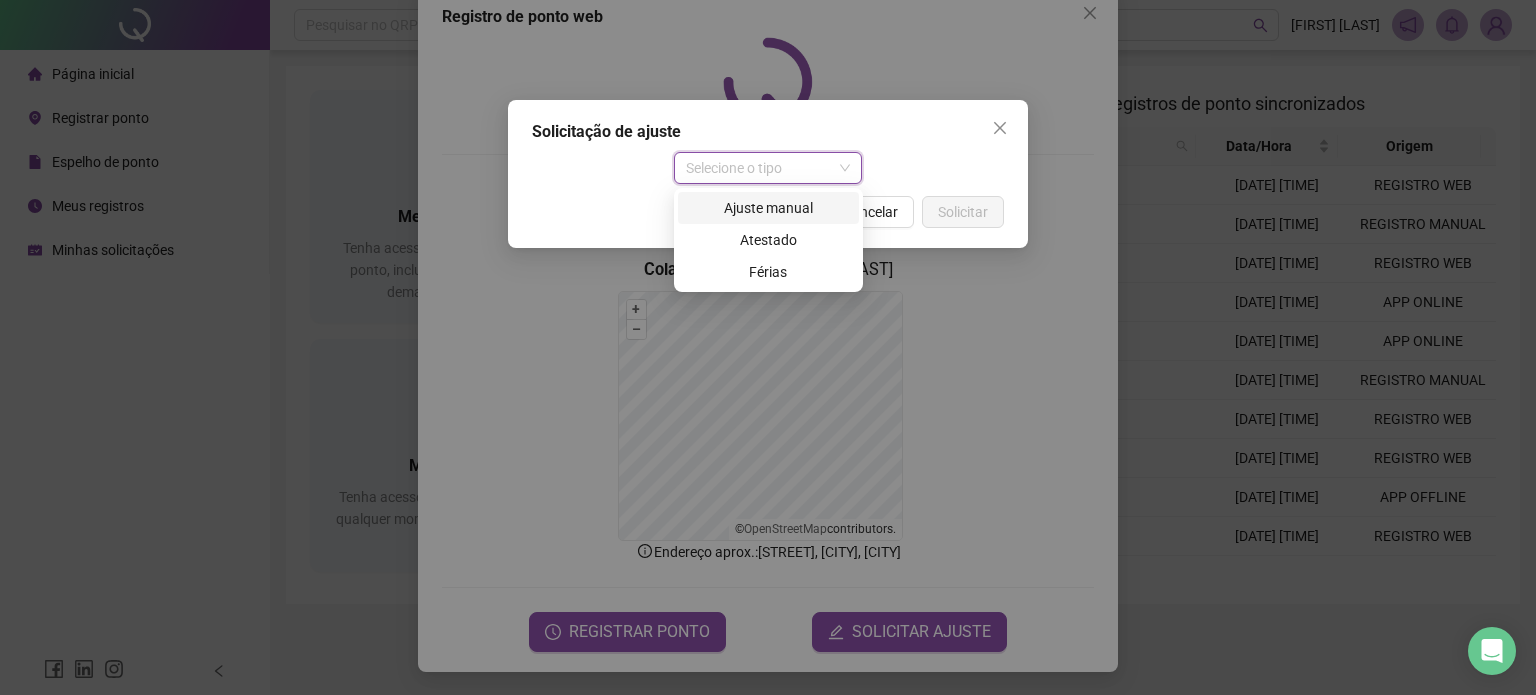 click on "Ajuste manual" at bounding box center [768, 208] 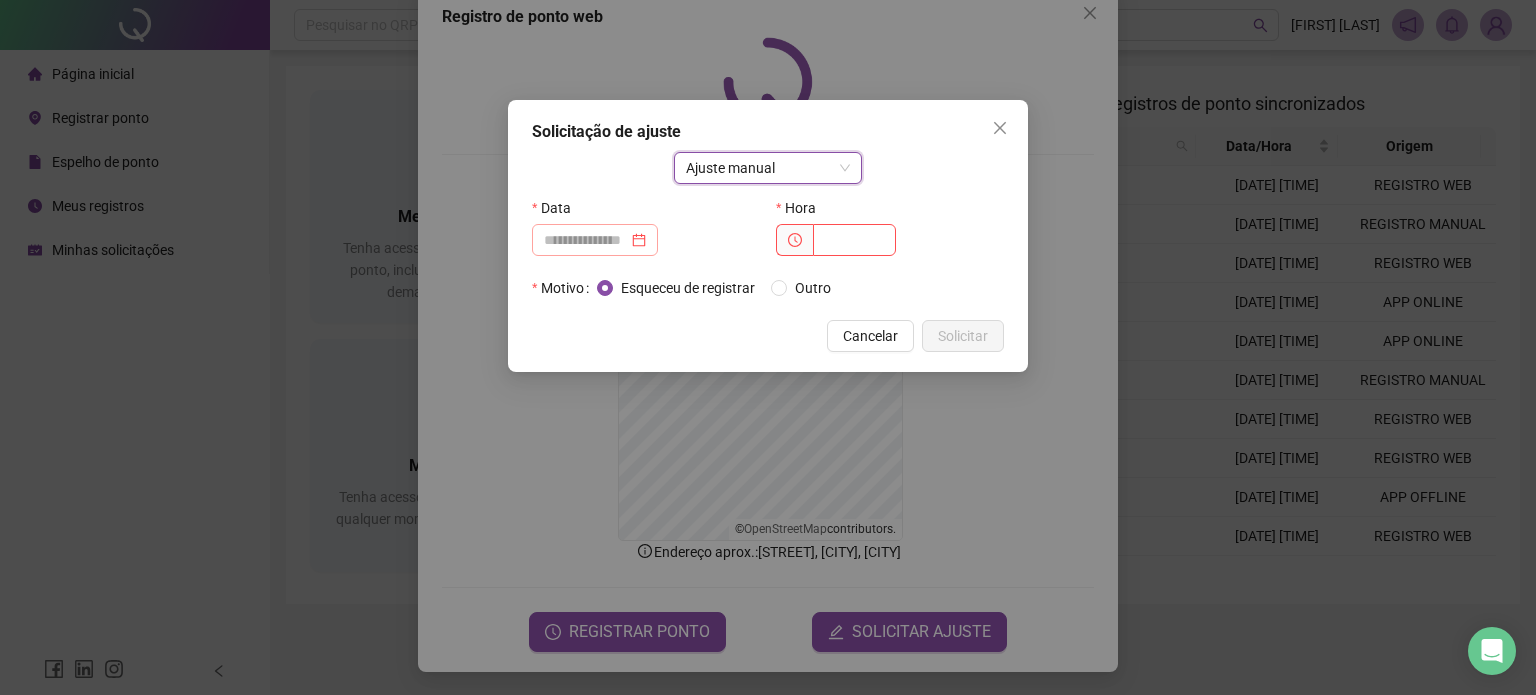 click at bounding box center [595, 240] 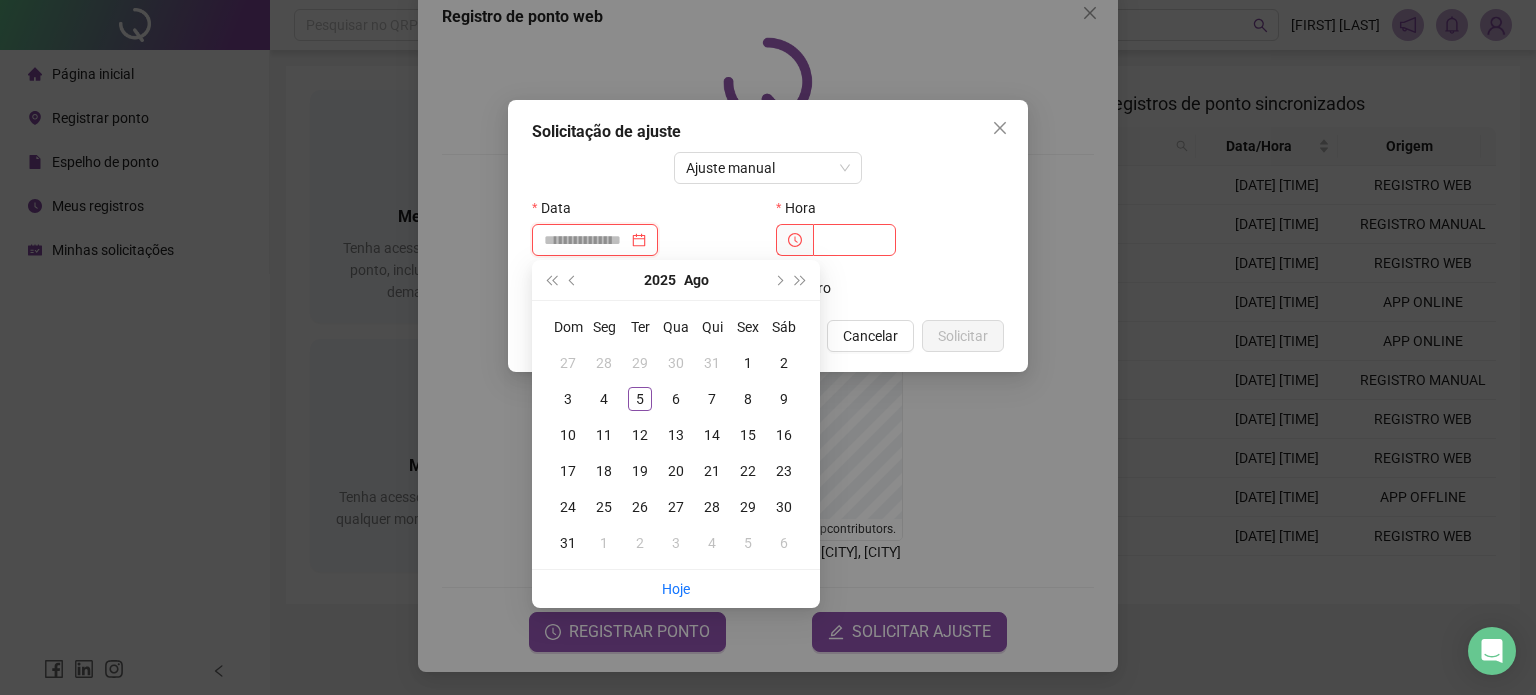 click at bounding box center [595, 240] 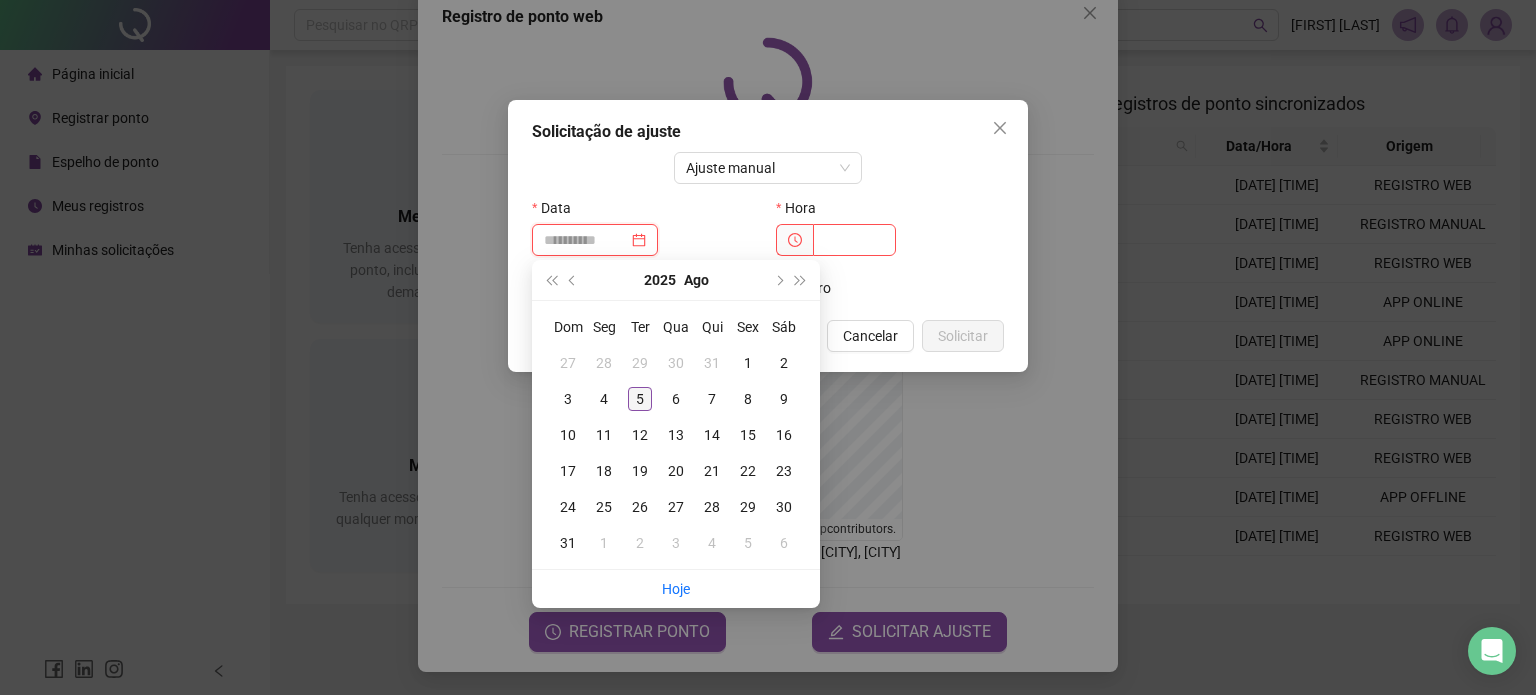 type on "**********" 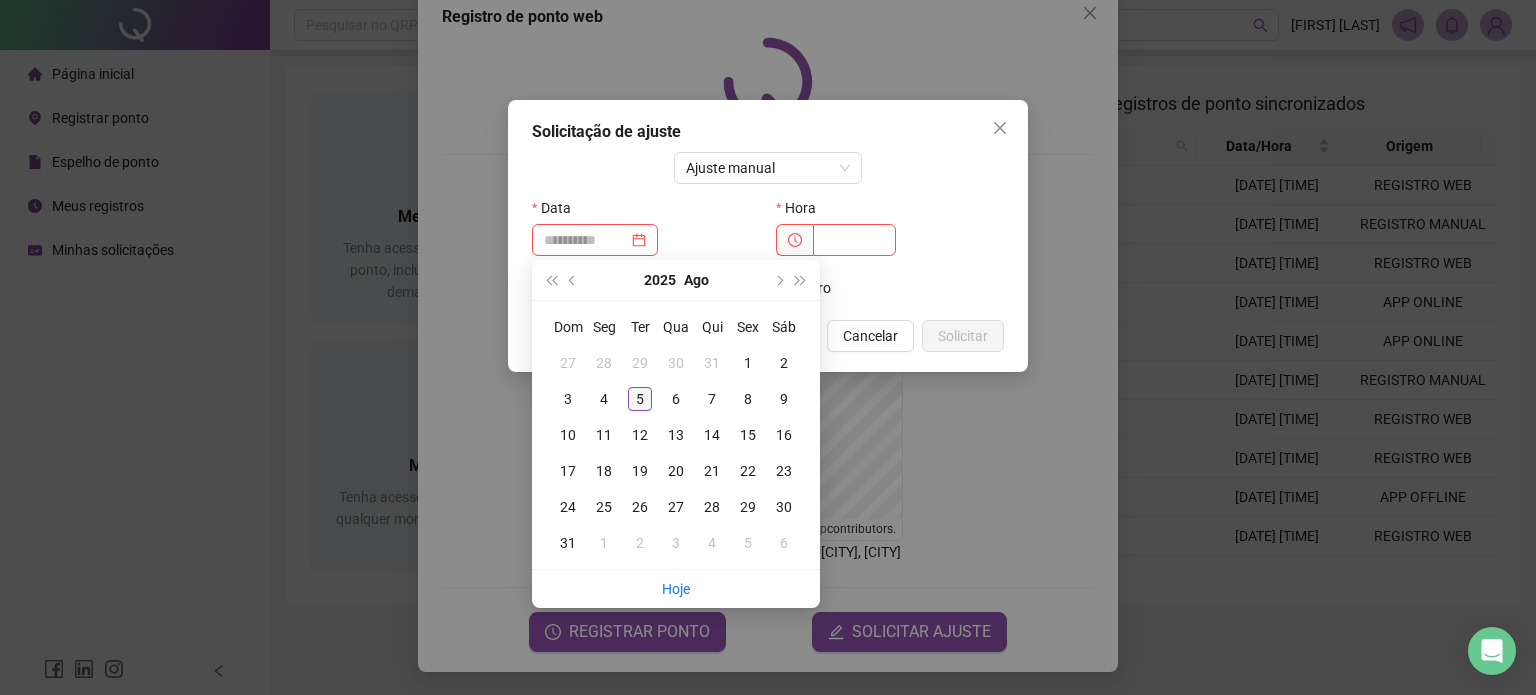 click on "5" at bounding box center (640, 399) 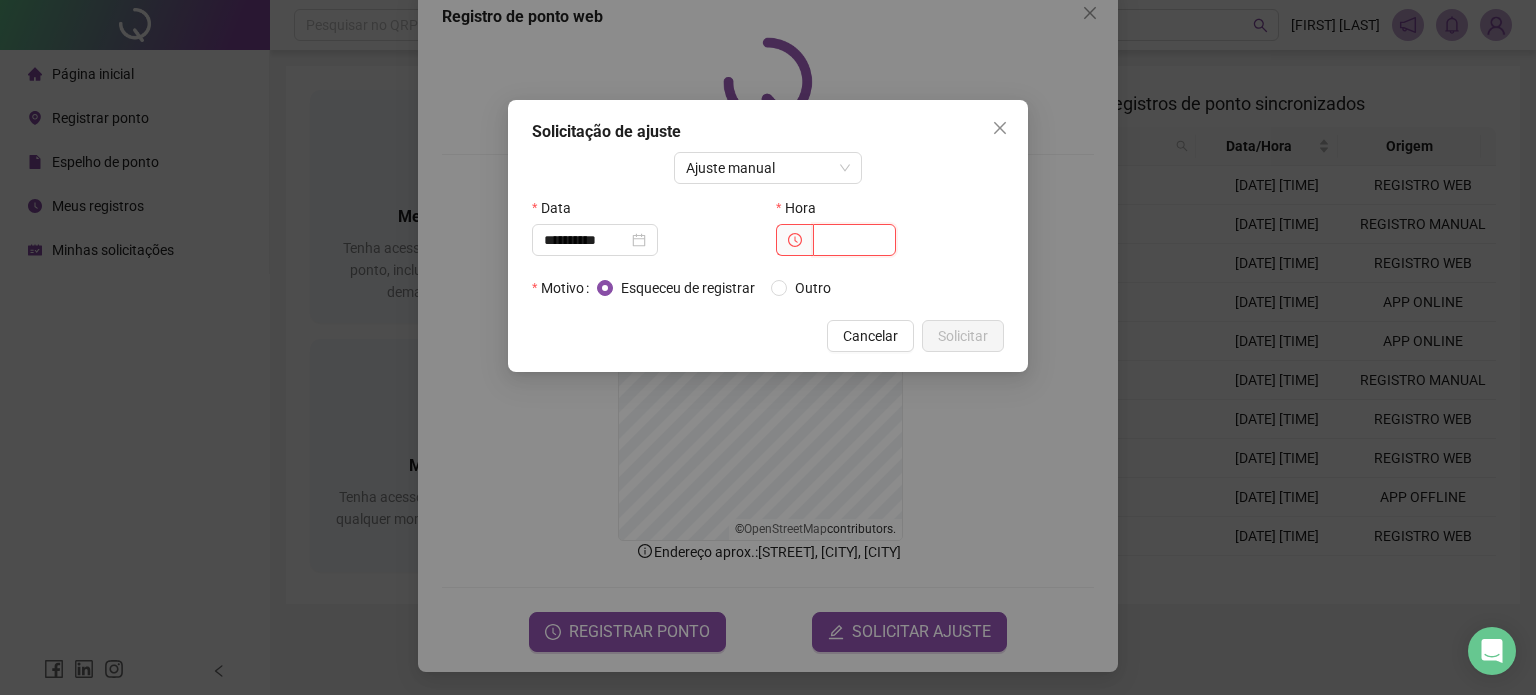 click at bounding box center [854, 240] 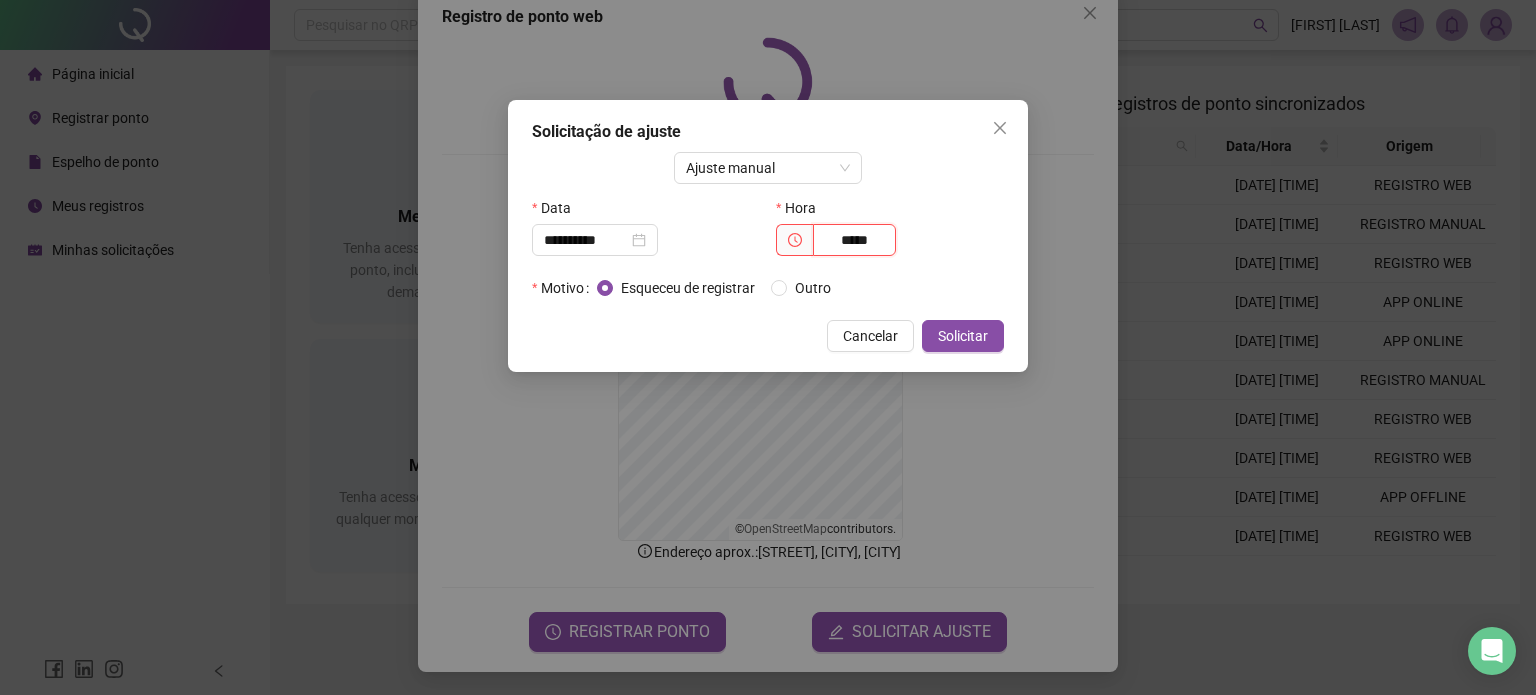 type on "*****" 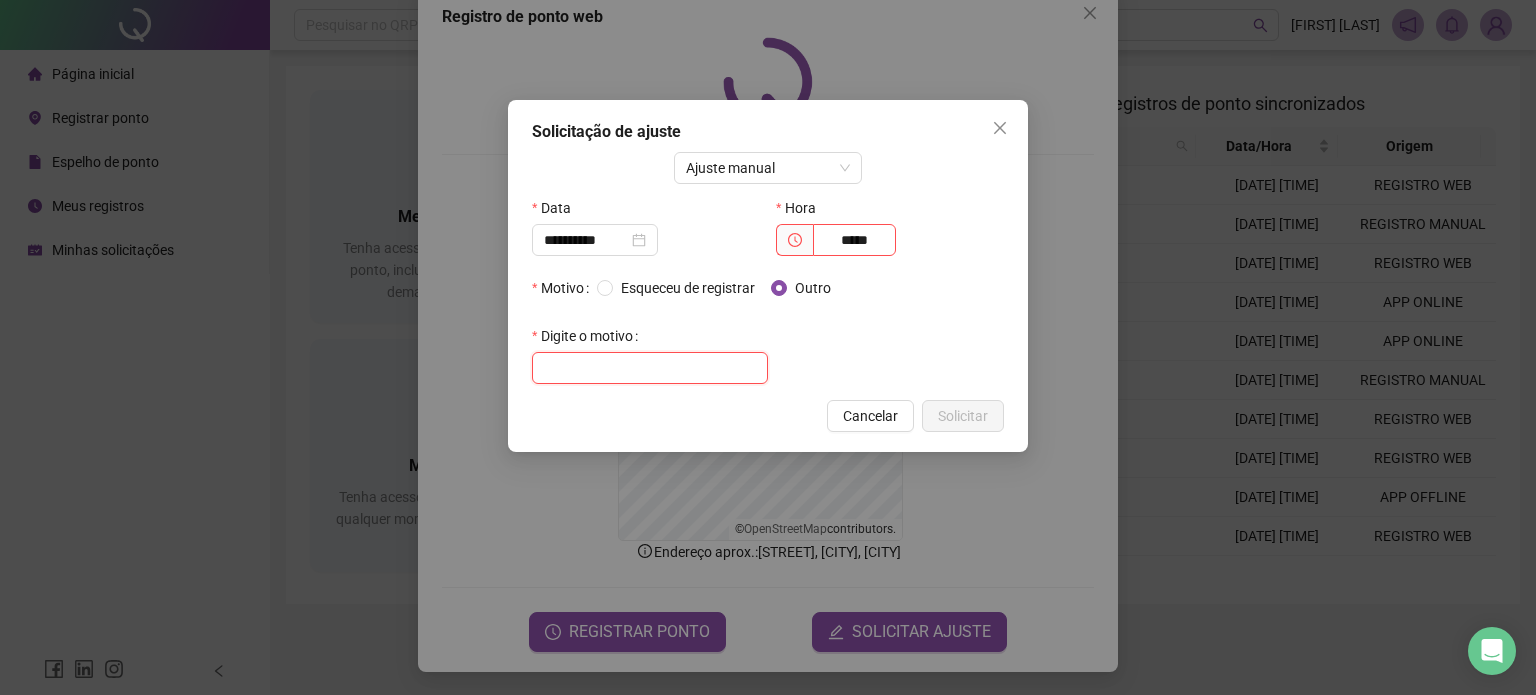 paste on "**********" 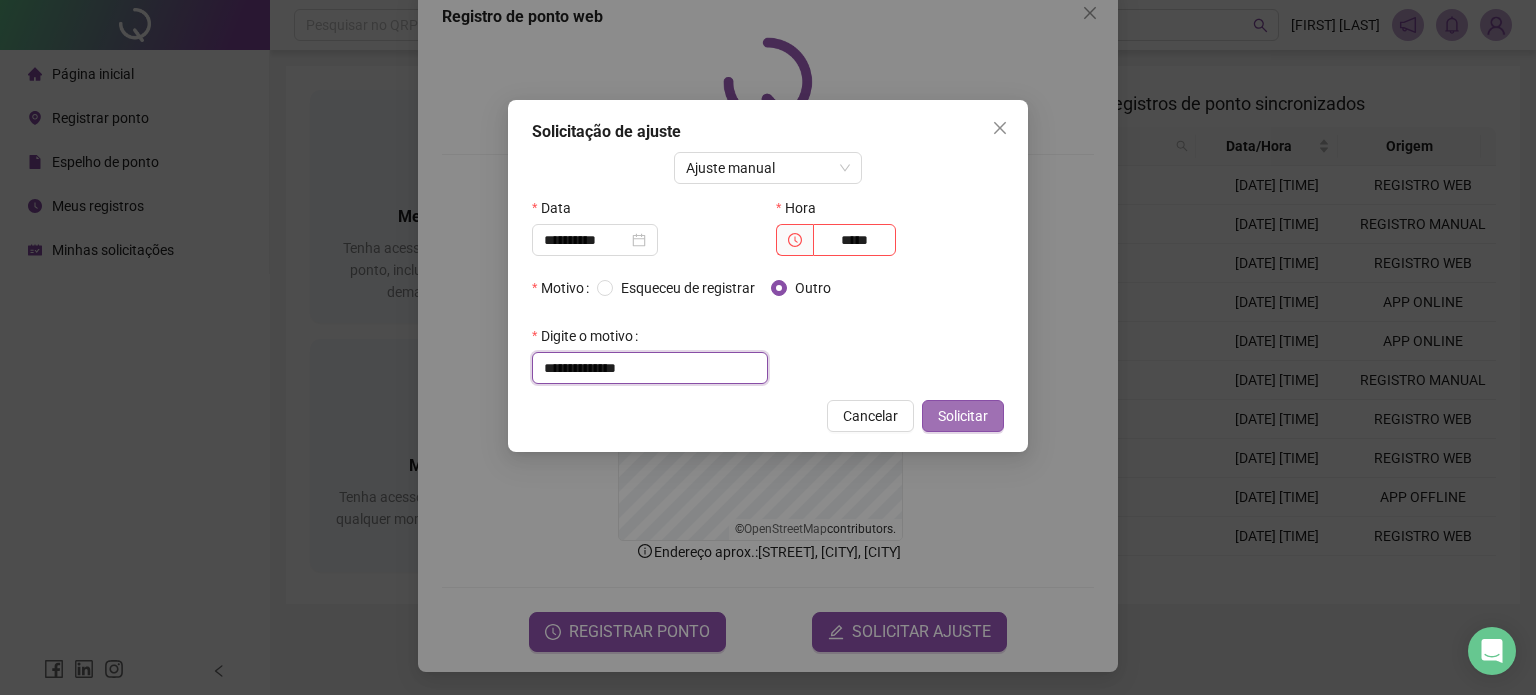 type on "**********" 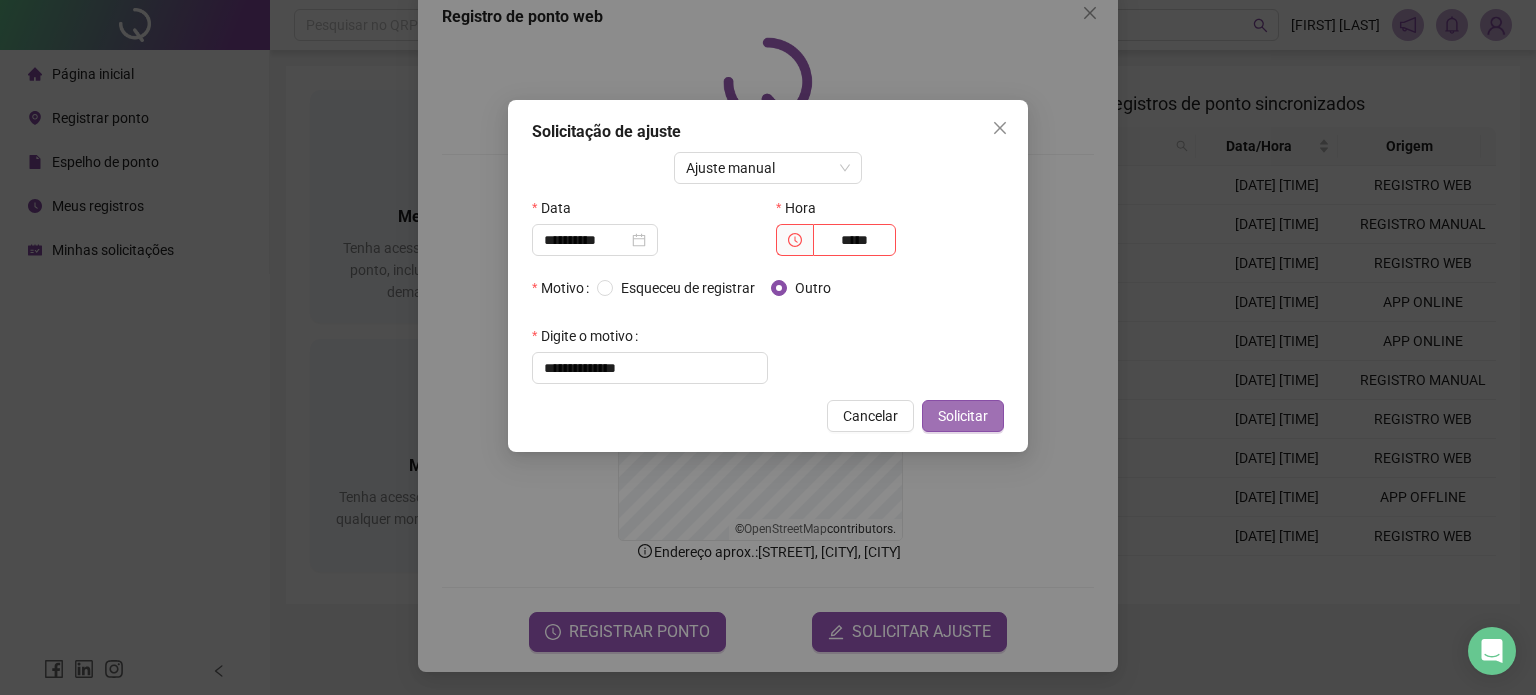 click on "Solicitar" at bounding box center (963, 416) 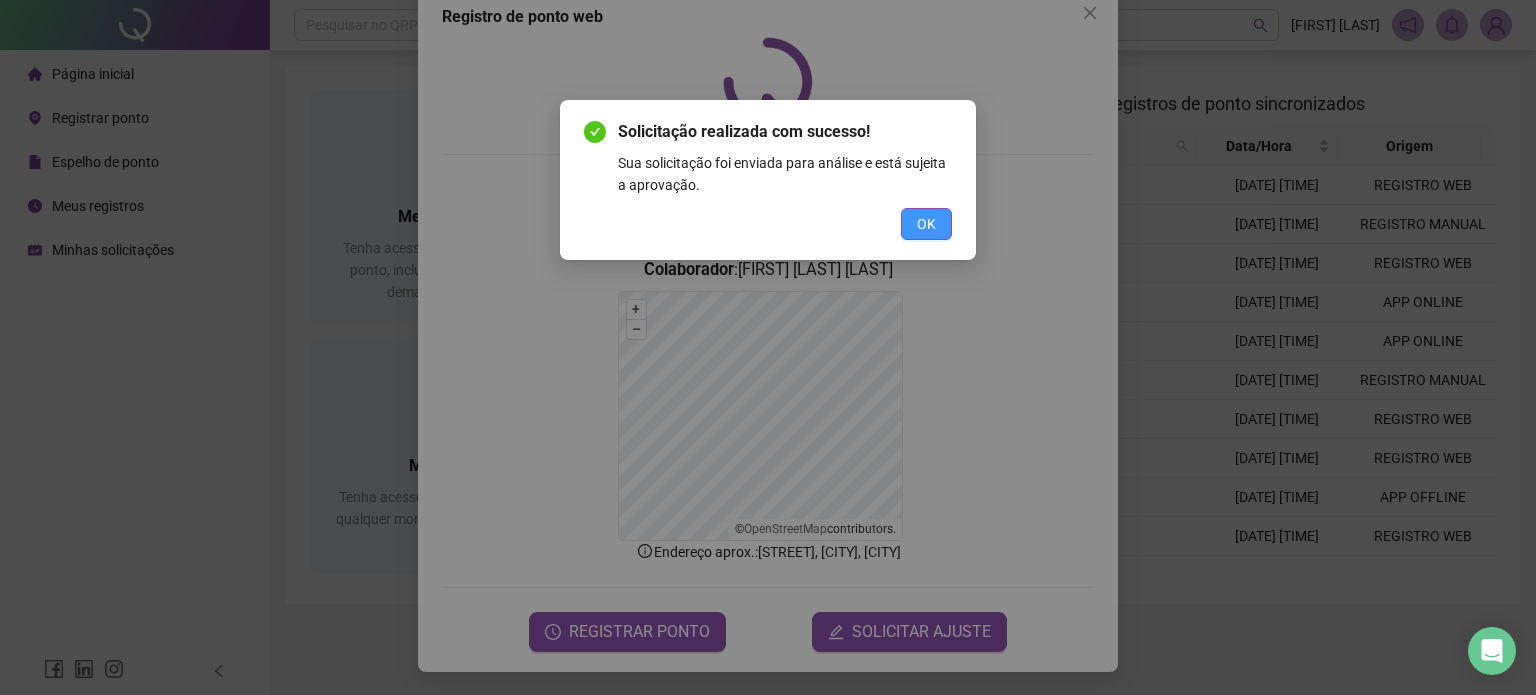 click on "OK" at bounding box center [926, 224] 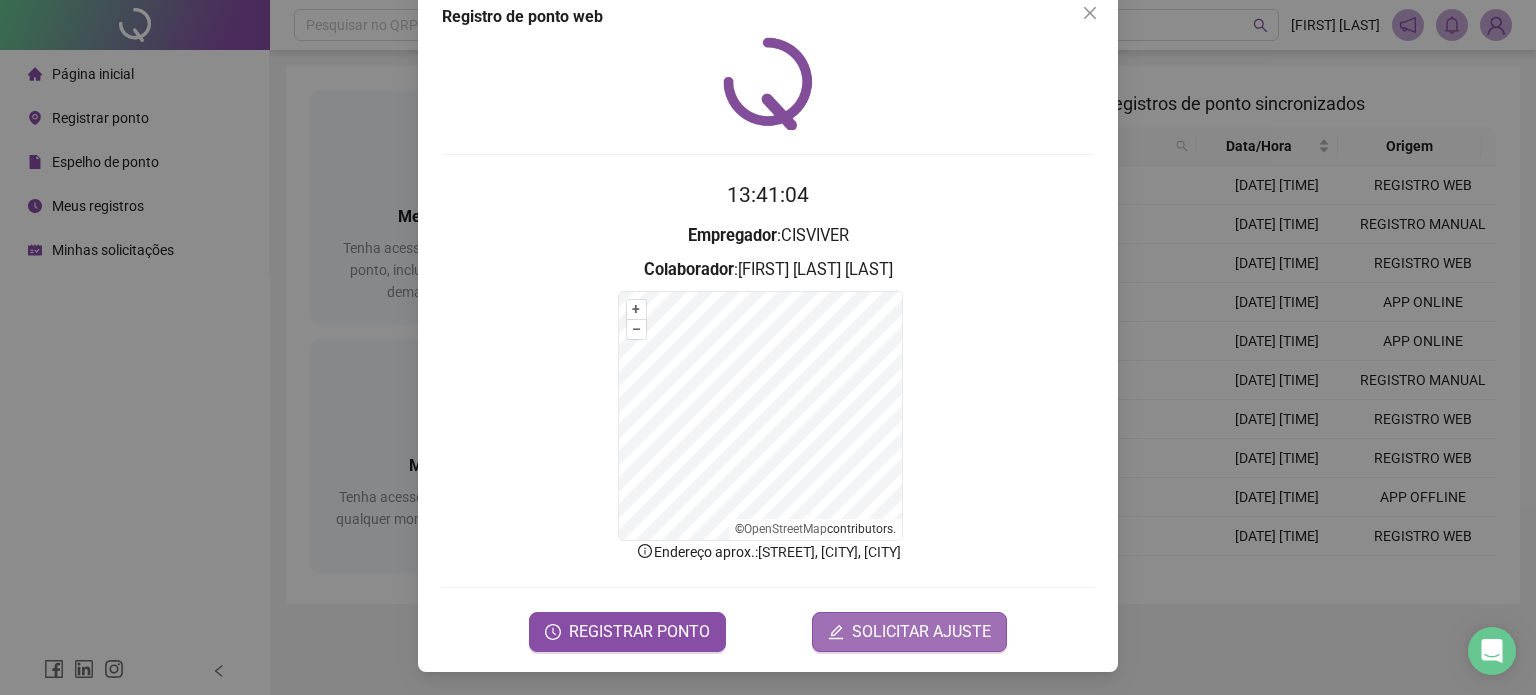 click on "SOLICITAR AJUSTE" at bounding box center (921, 632) 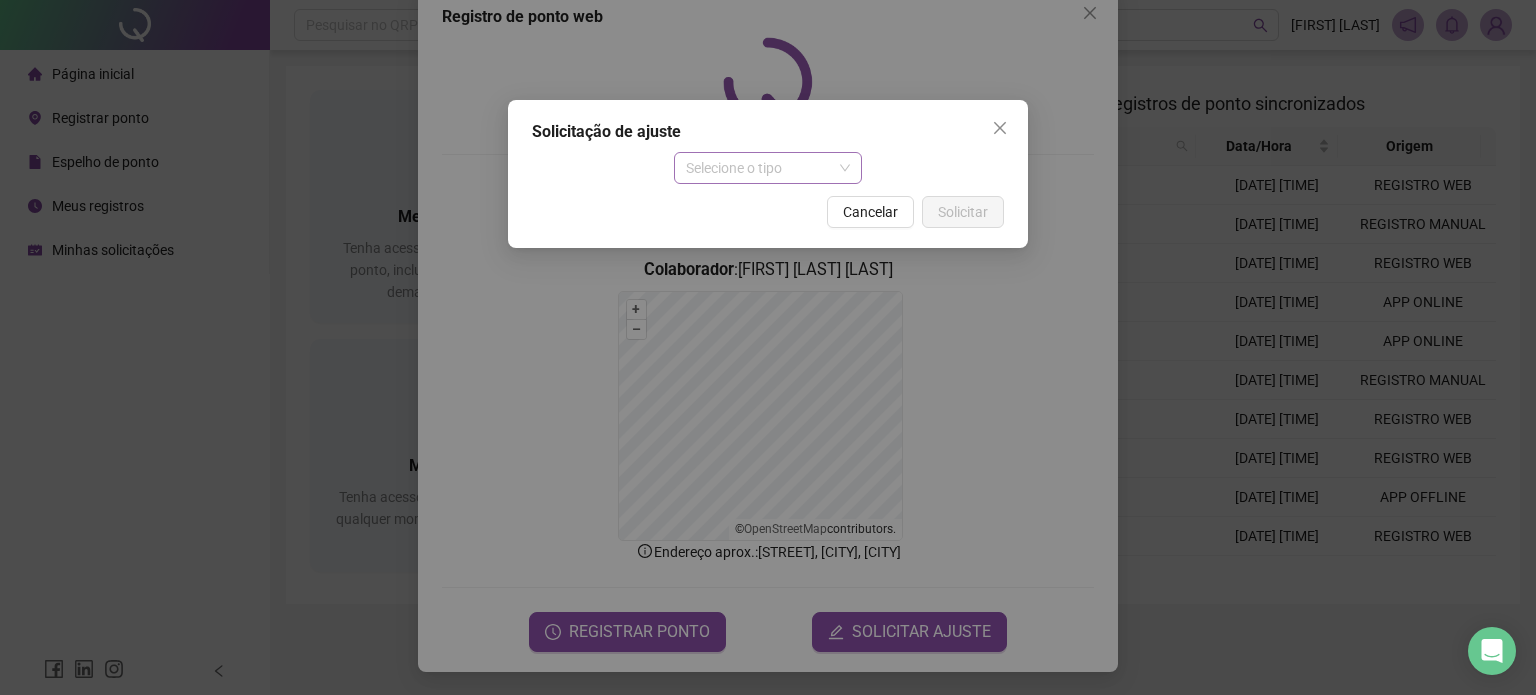 click on "Selecione o tipo" at bounding box center [768, 168] 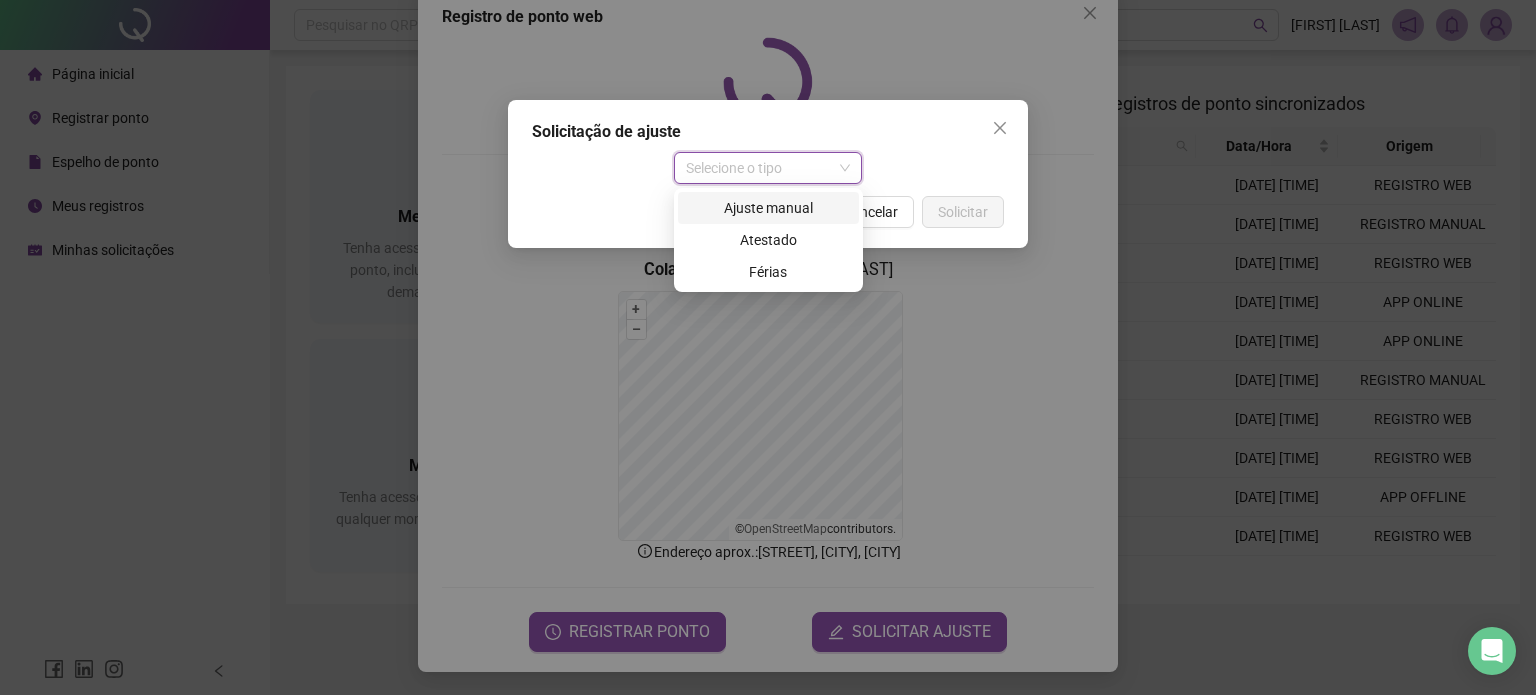 click on "Ajuste manual" at bounding box center [768, 208] 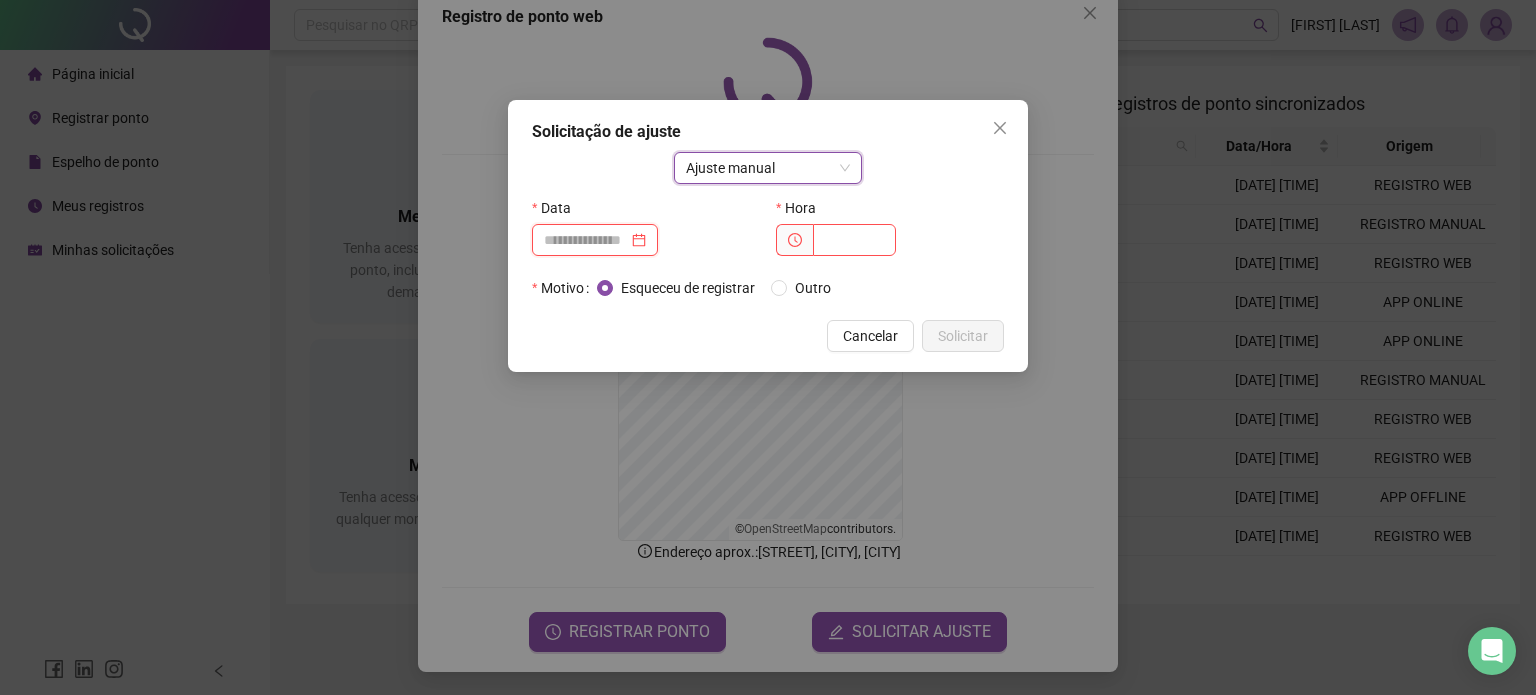 click at bounding box center (586, 240) 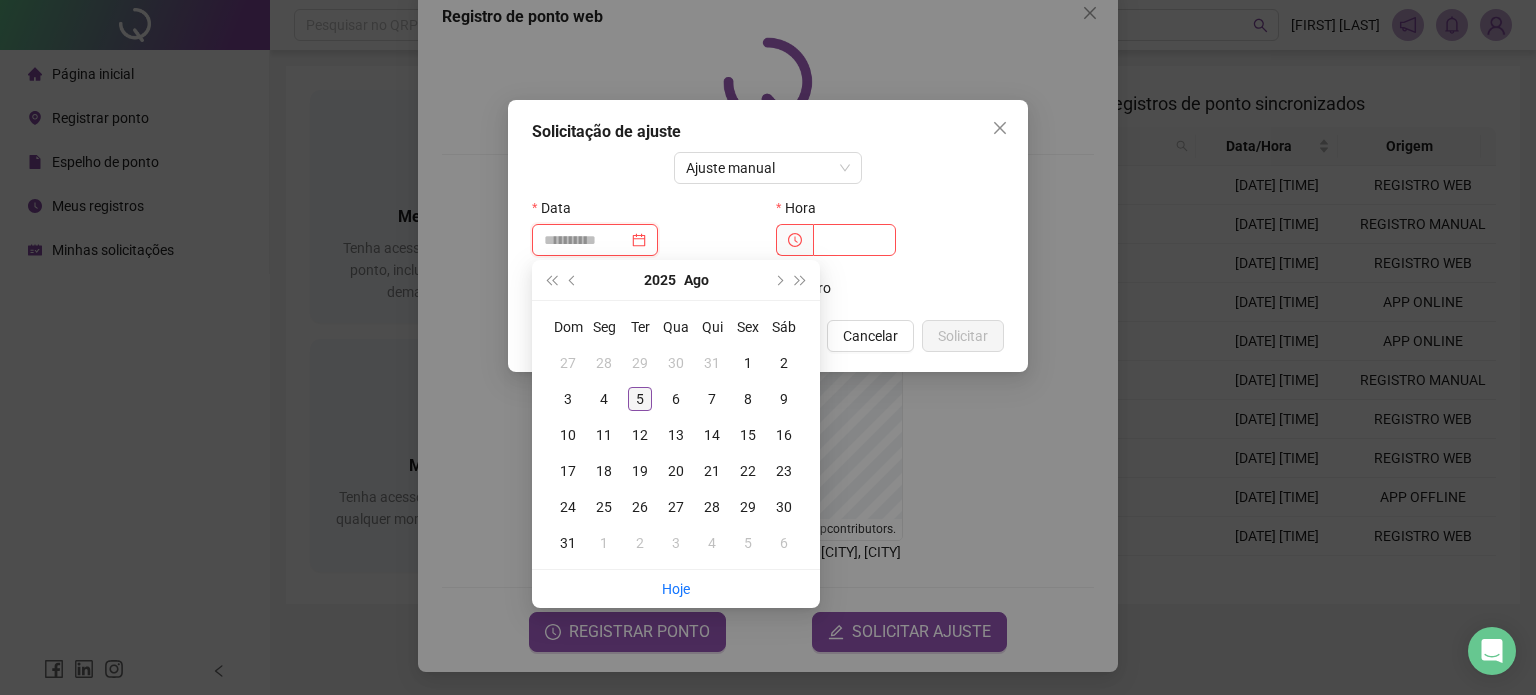 type on "**********" 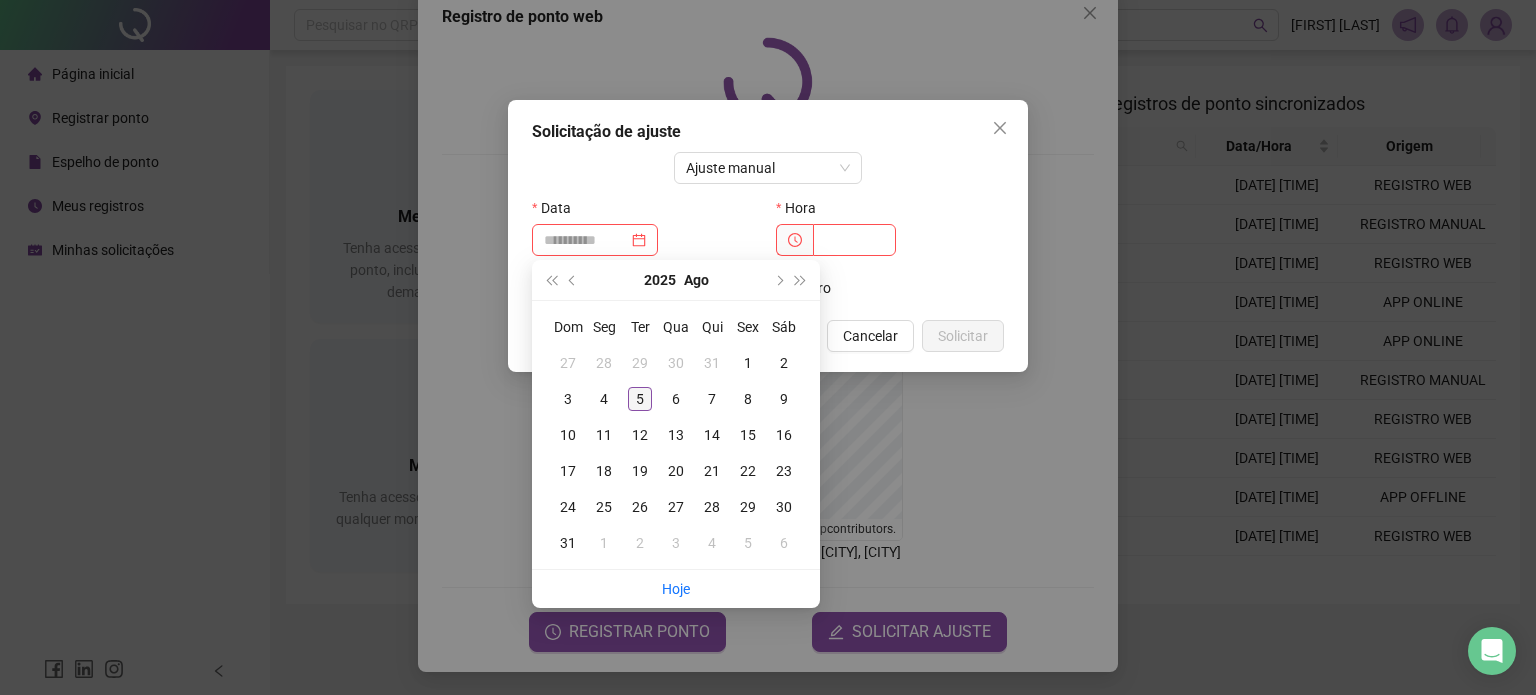 click on "5" at bounding box center (640, 399) 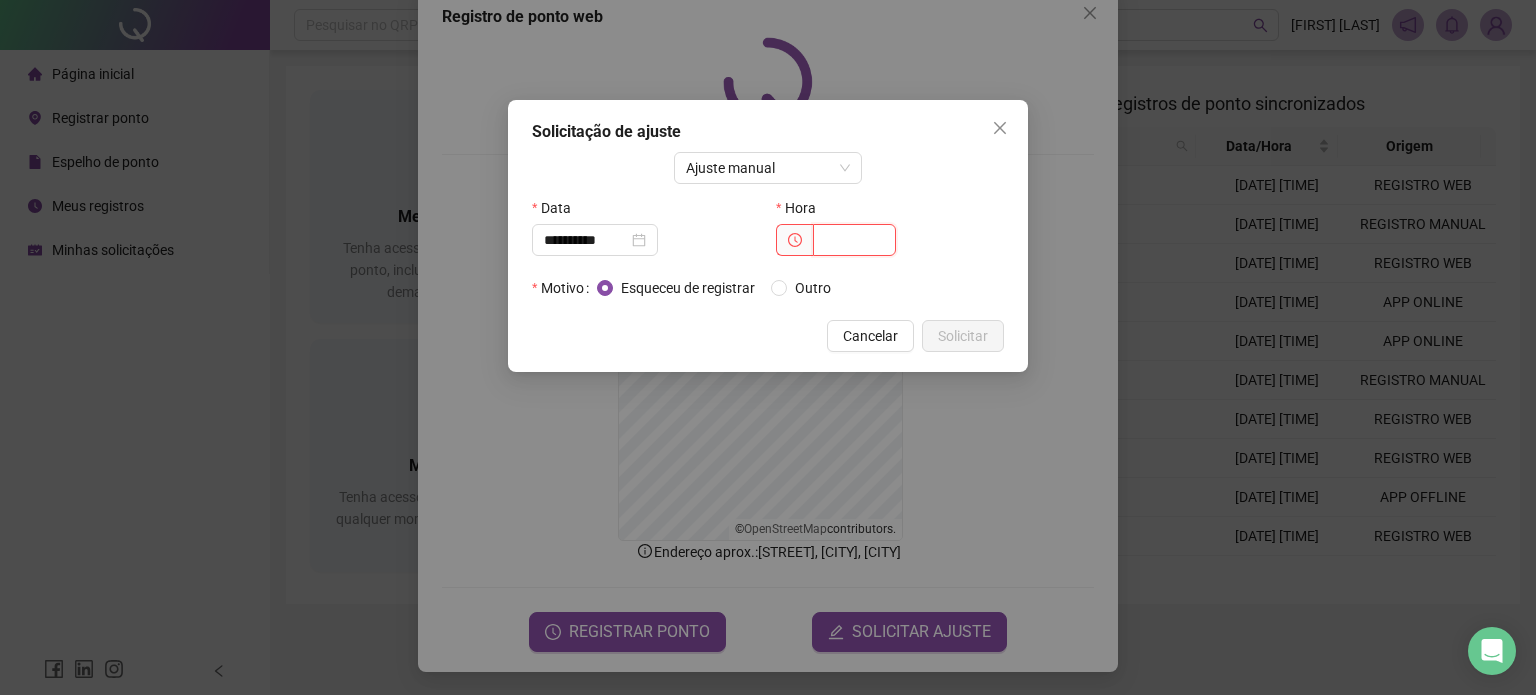 click at bounding box center [854, 240] 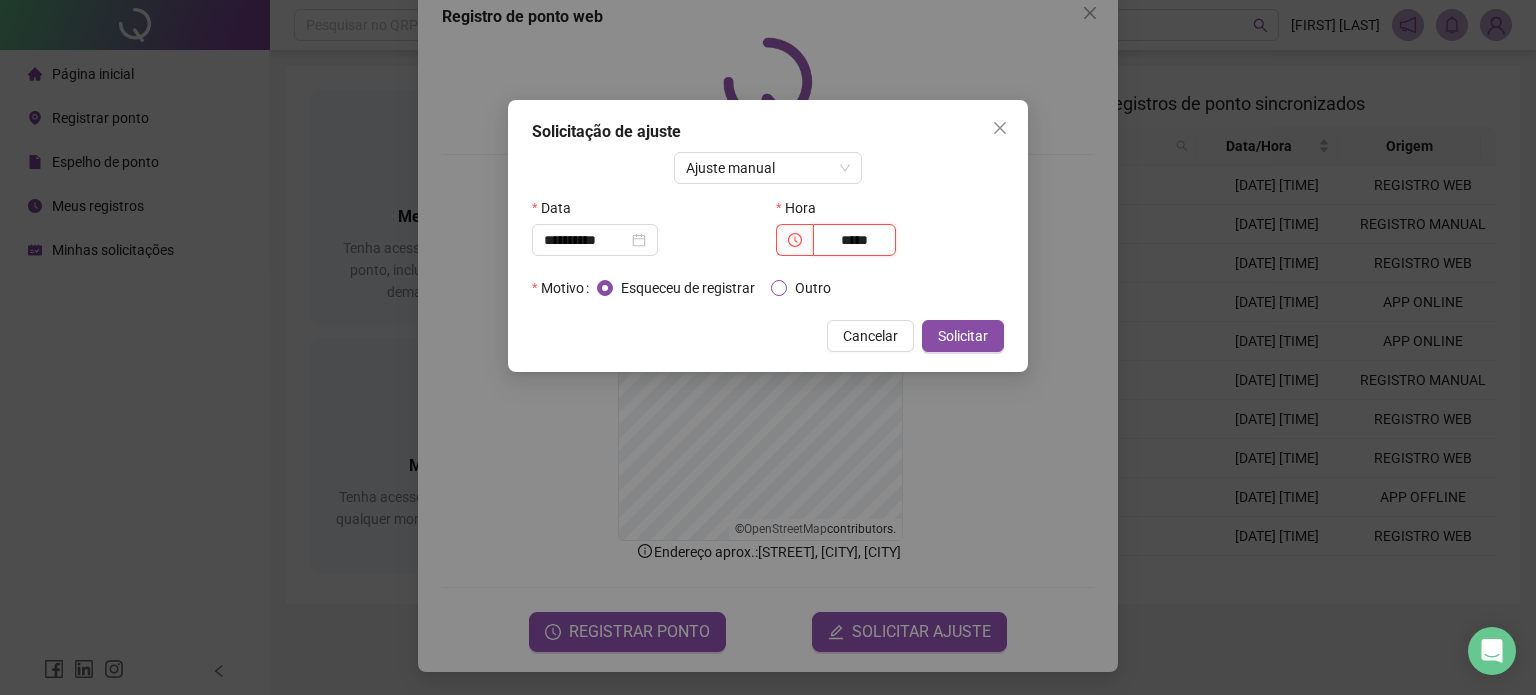 type on "*****" 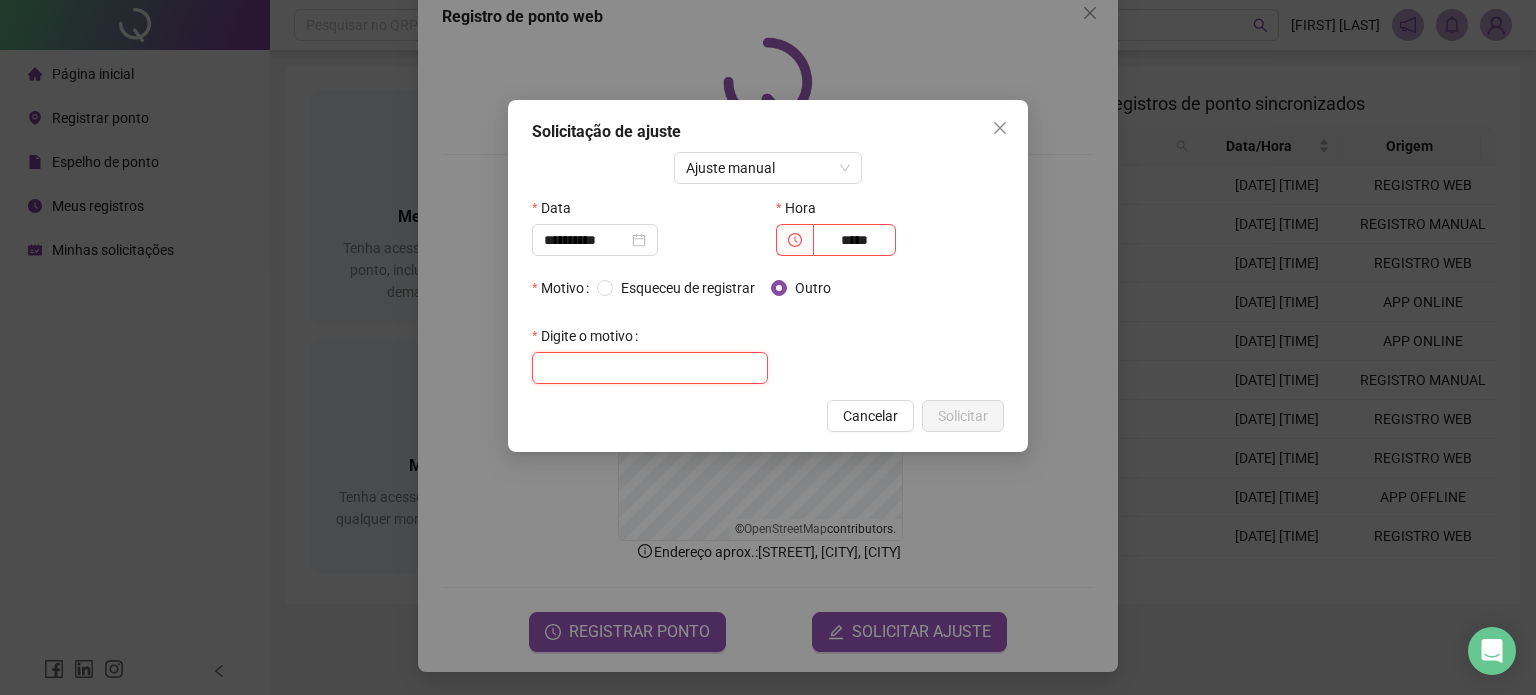 paste on "**********" 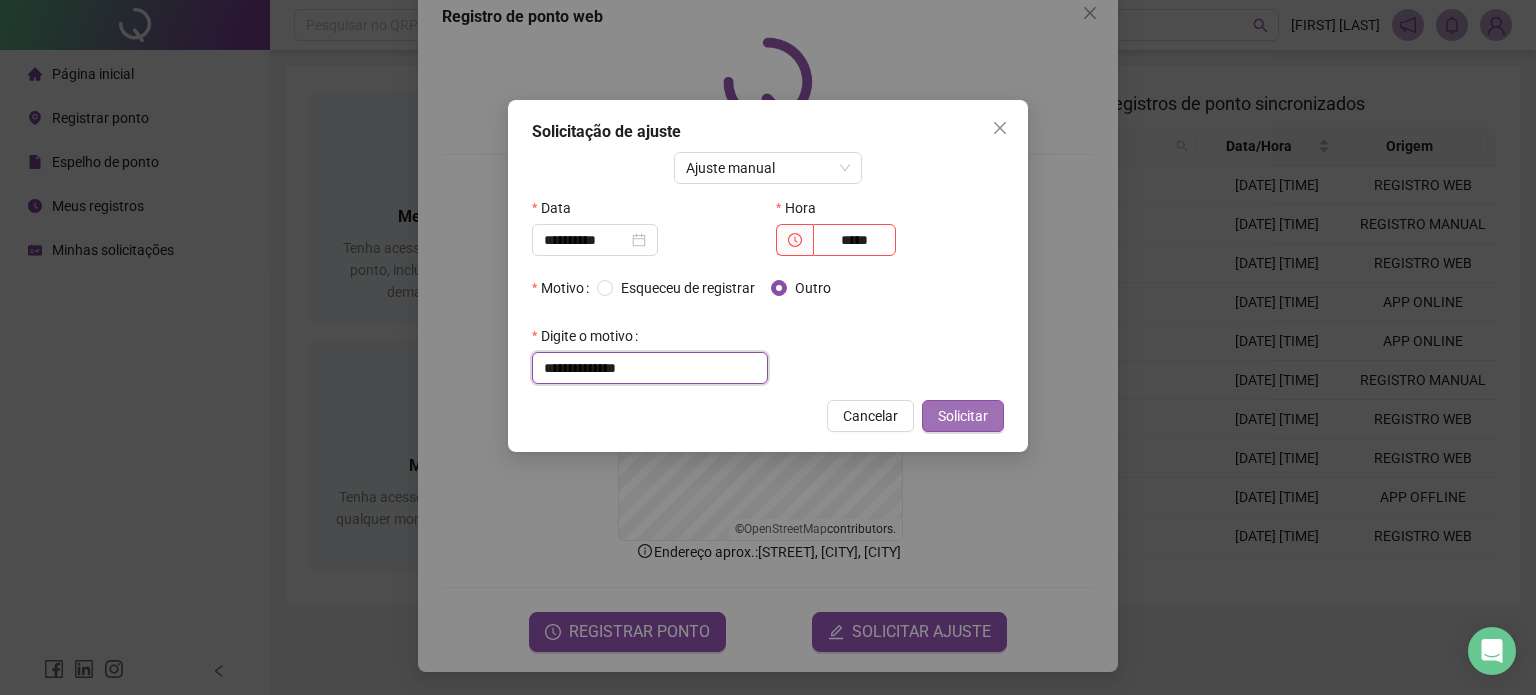 type on "**********" 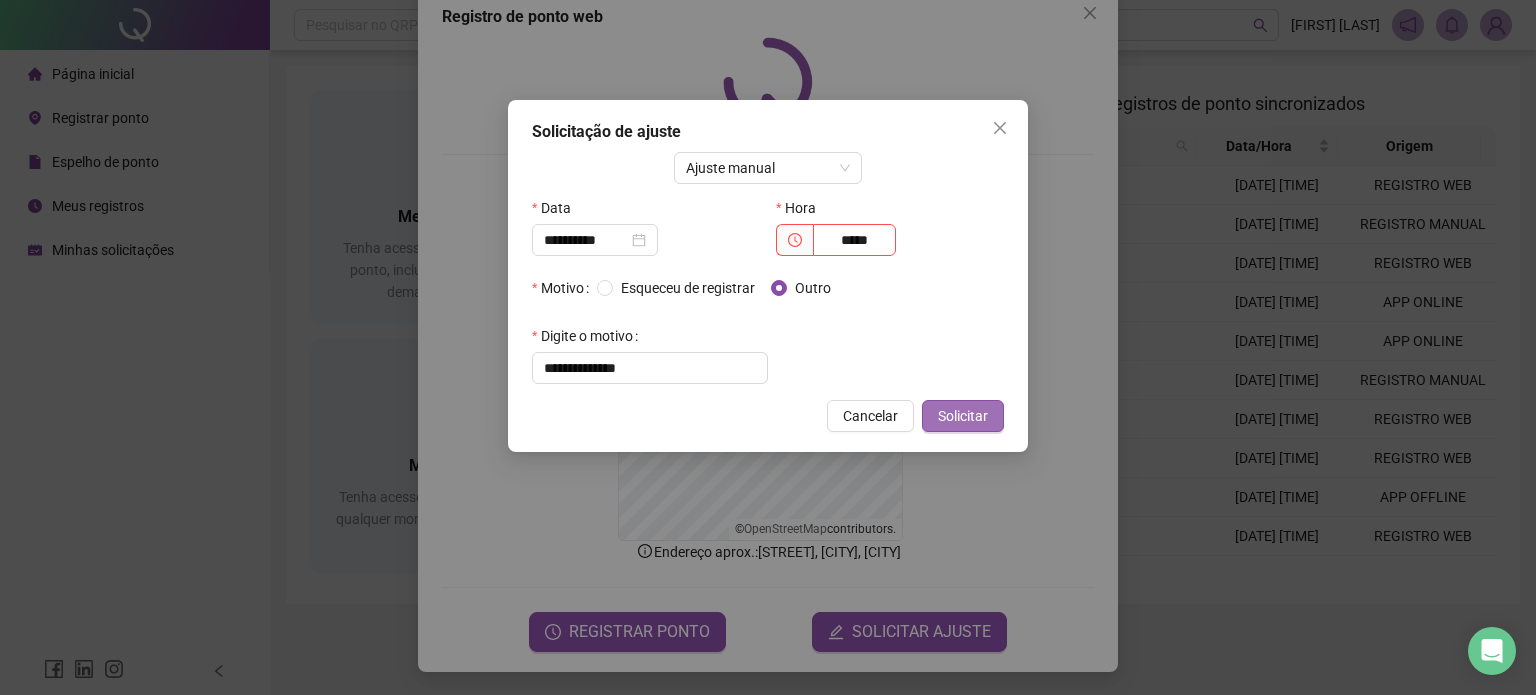 click on "Solicitar" at bounding box center [963, 416] 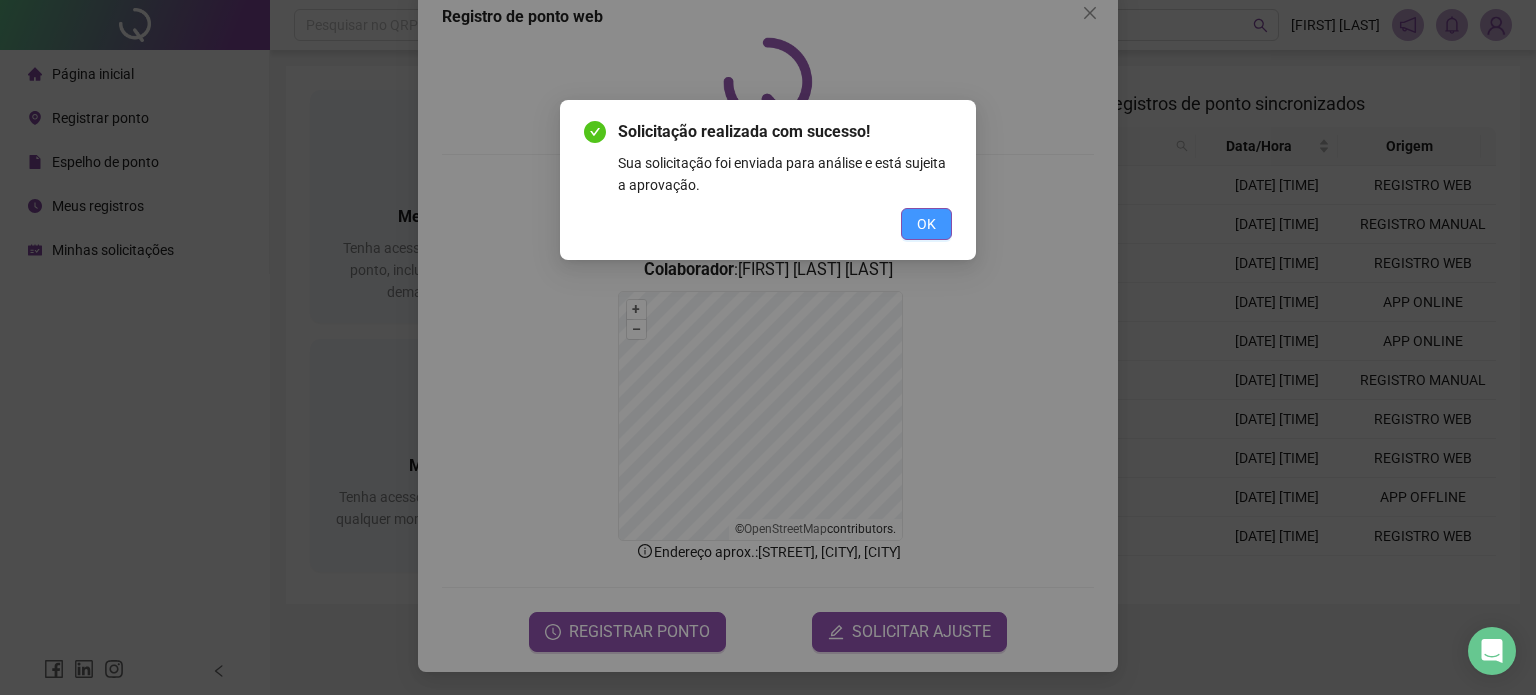 click on "OK" at bounding box center [926, 224] 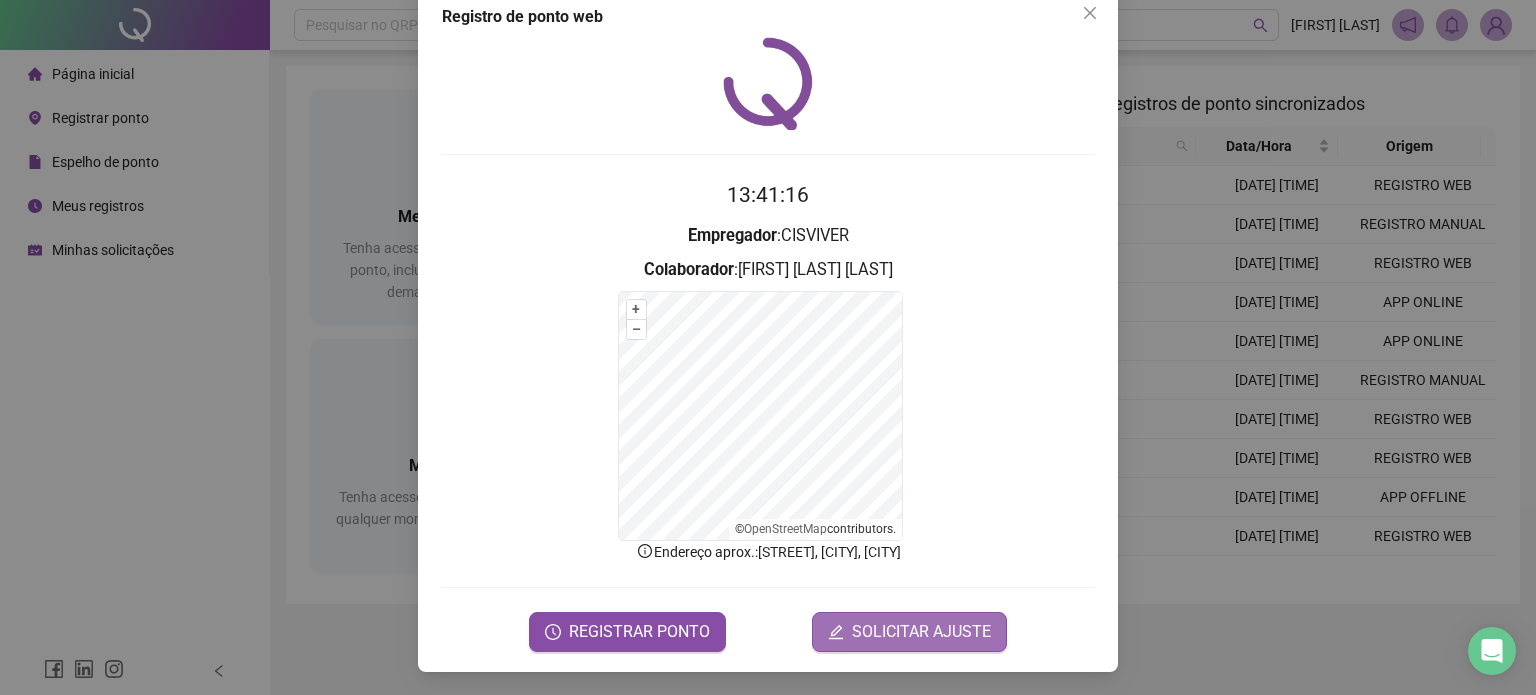 click on "SOLICITAR AJUSTE" at bounding box center [921, 632] 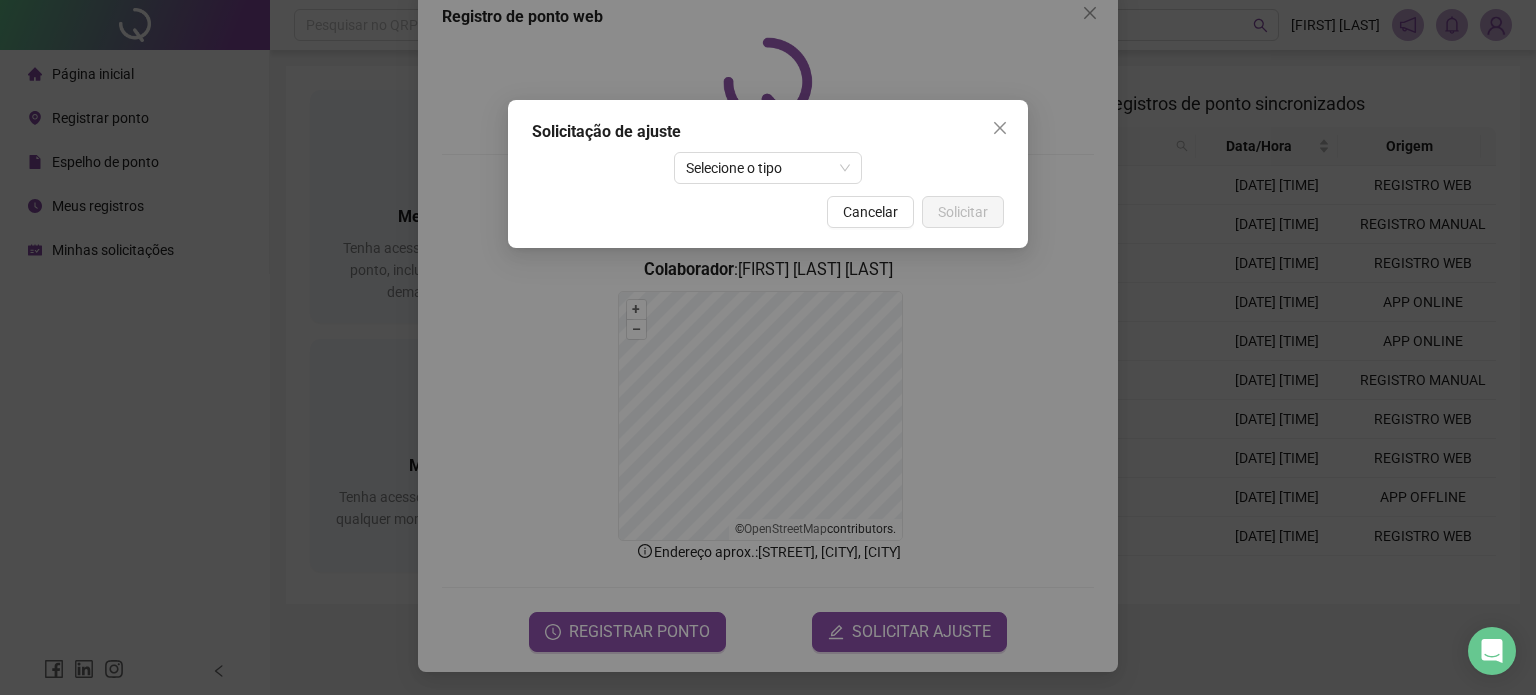 click 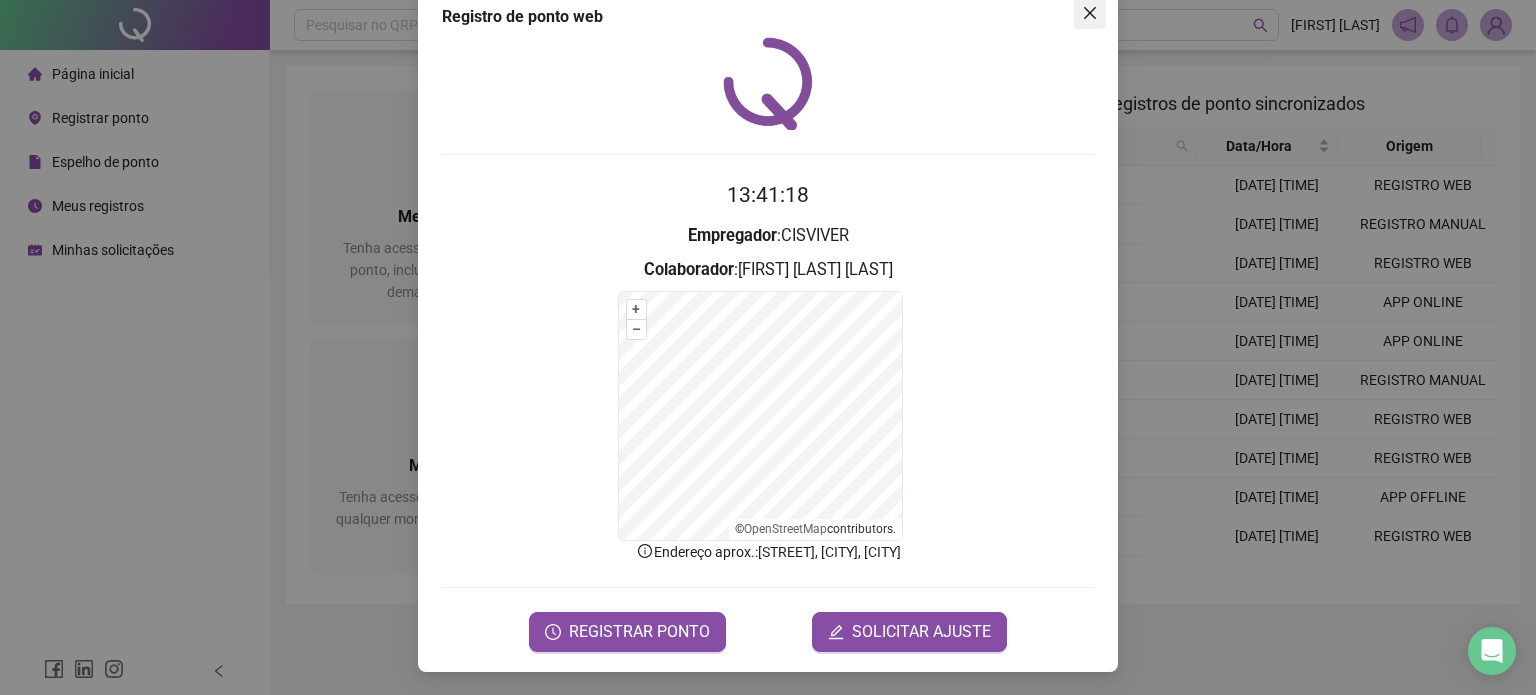 click 